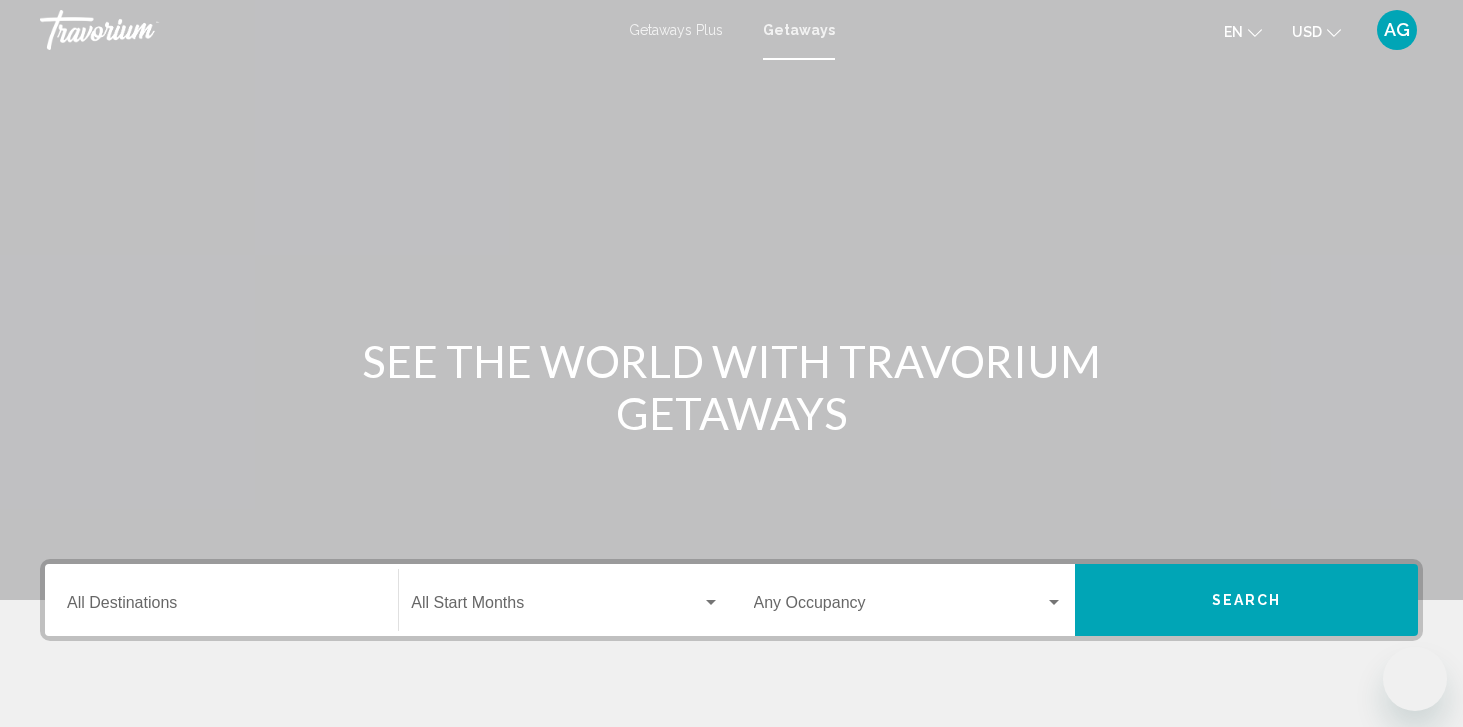 scroll, scrollTop: 0, scrollLeft: 0, axis: both 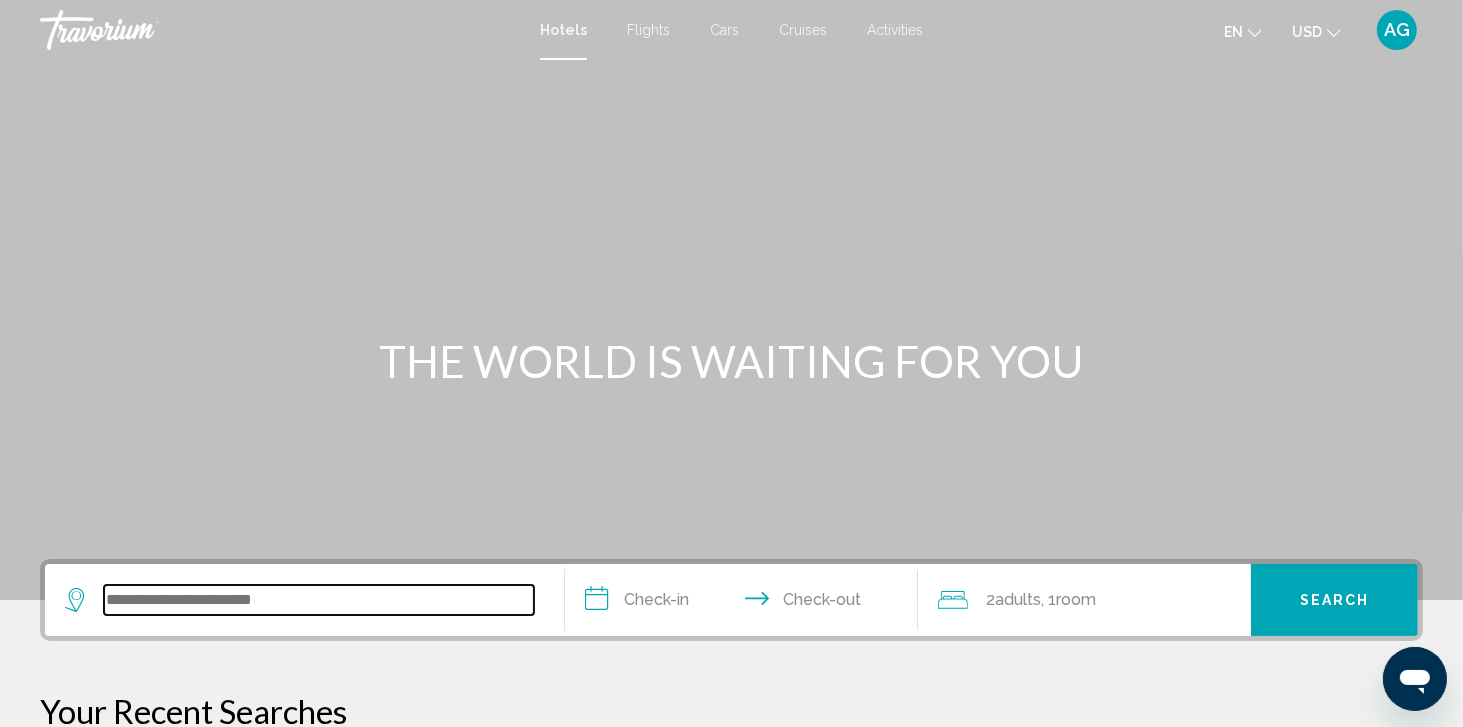 click at bounding box center [319, 600] 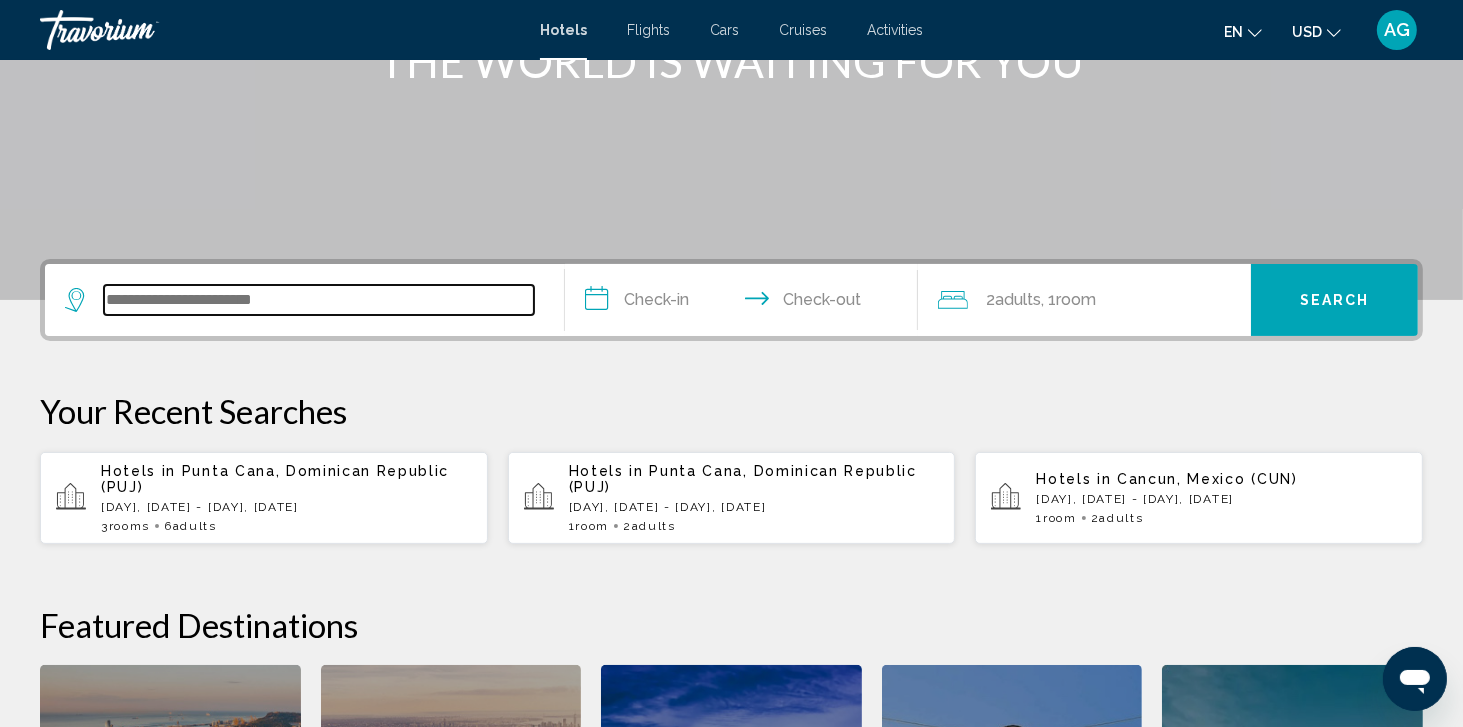 scroll, scrollTop: 493, scrollLeft: 0, axis: vertical 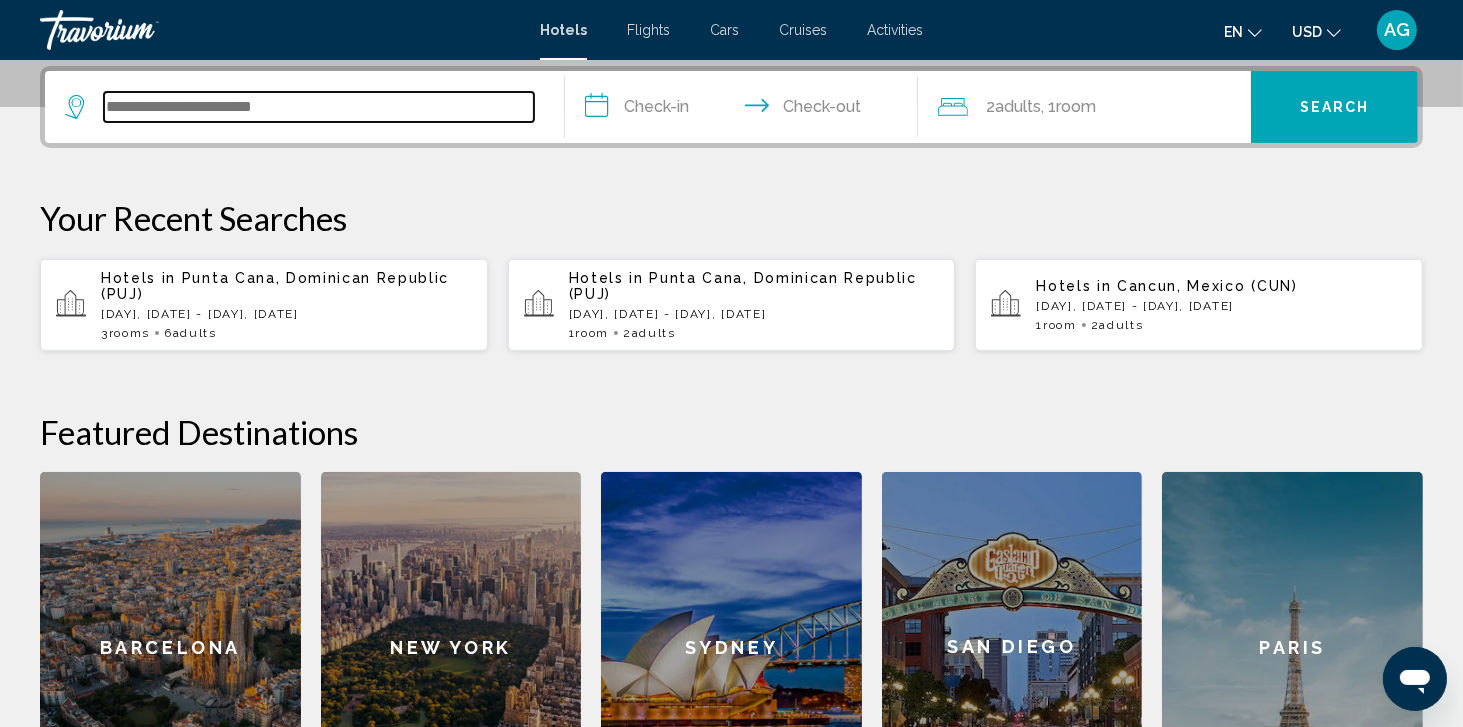 click at bounding box center (319, 107) 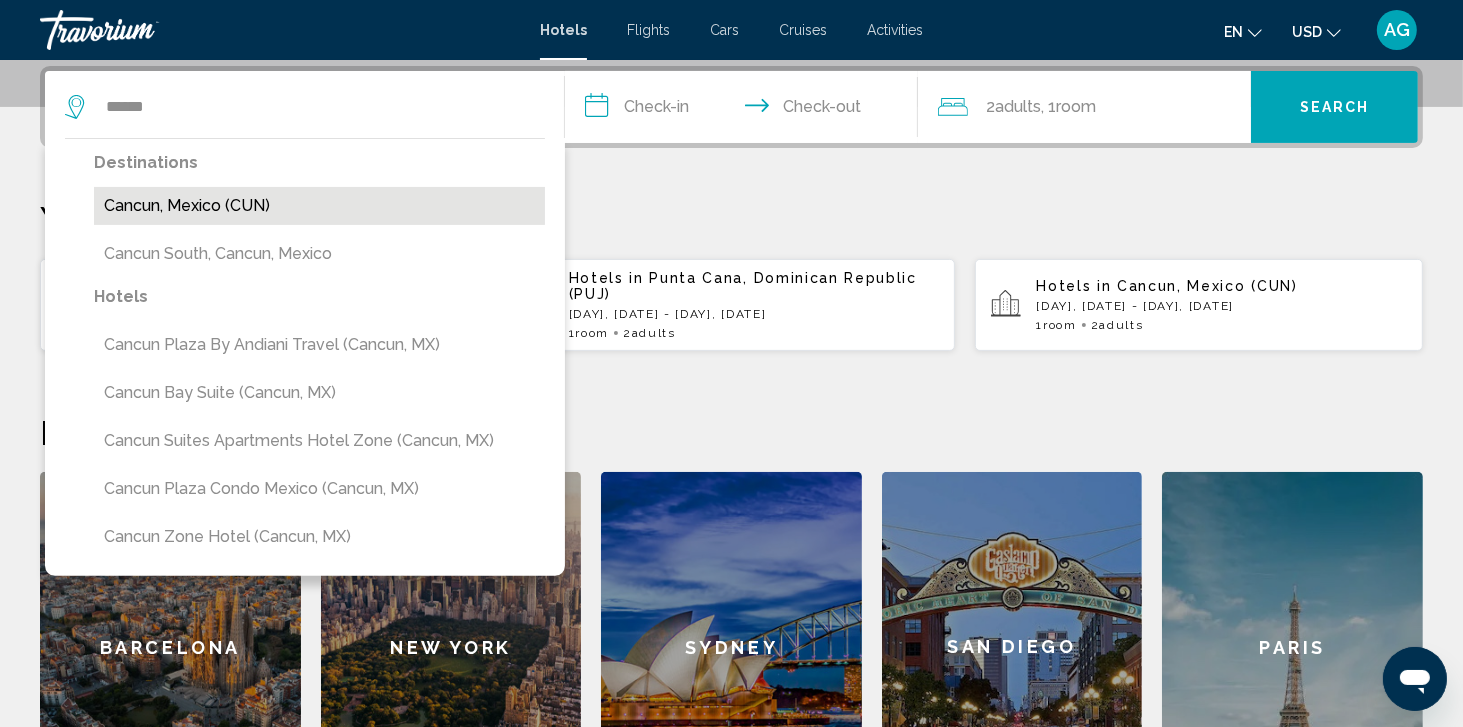 click on "Cancun, Mexico (CUN)" at bounding box center [319, 206] 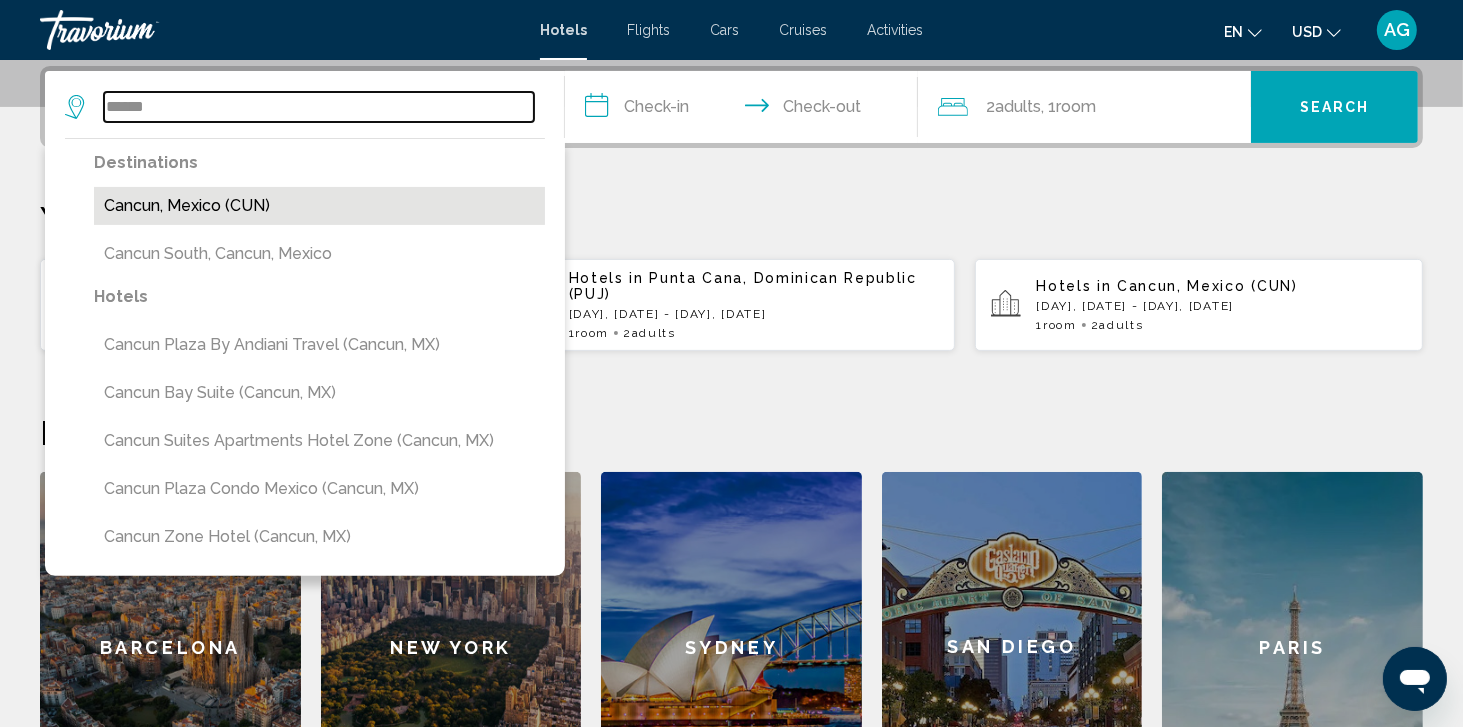 type on "**********" 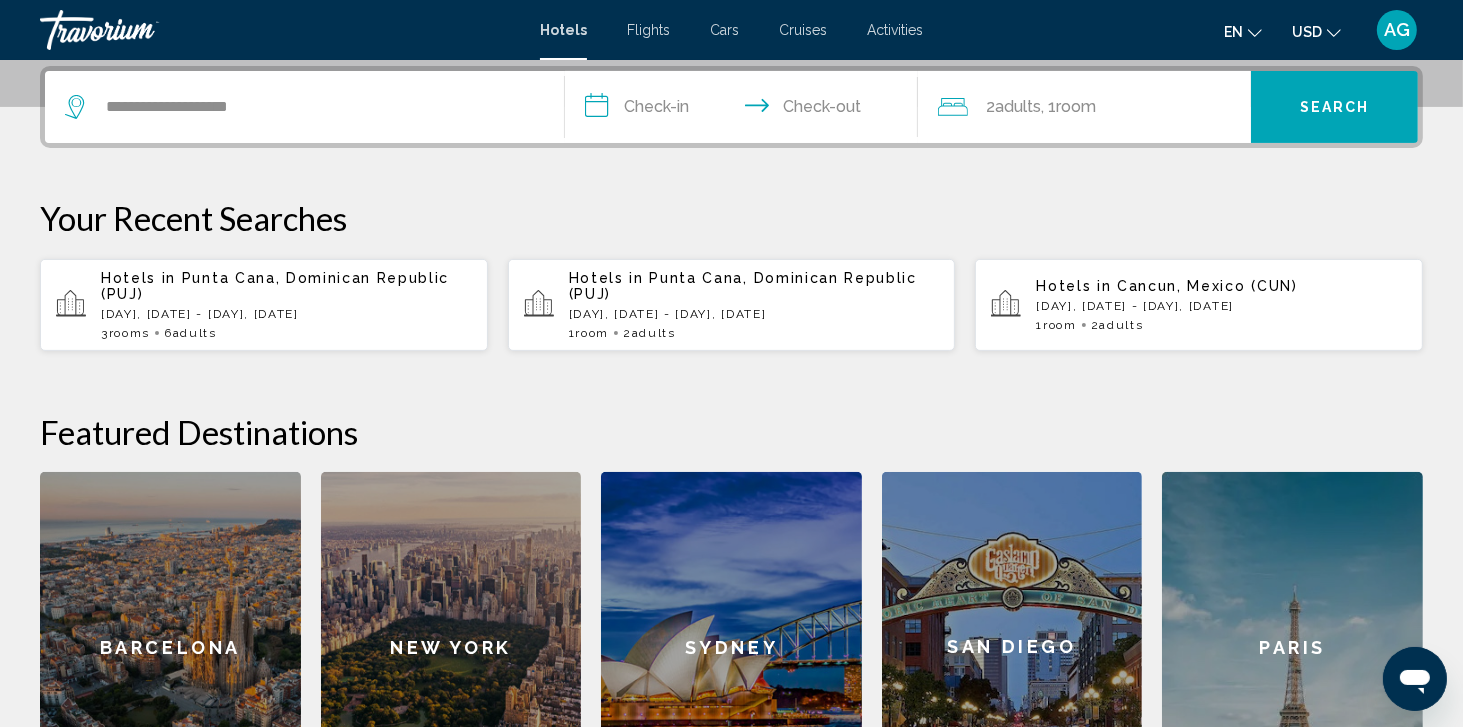 click on "**********" at bounding box center (745, 110) 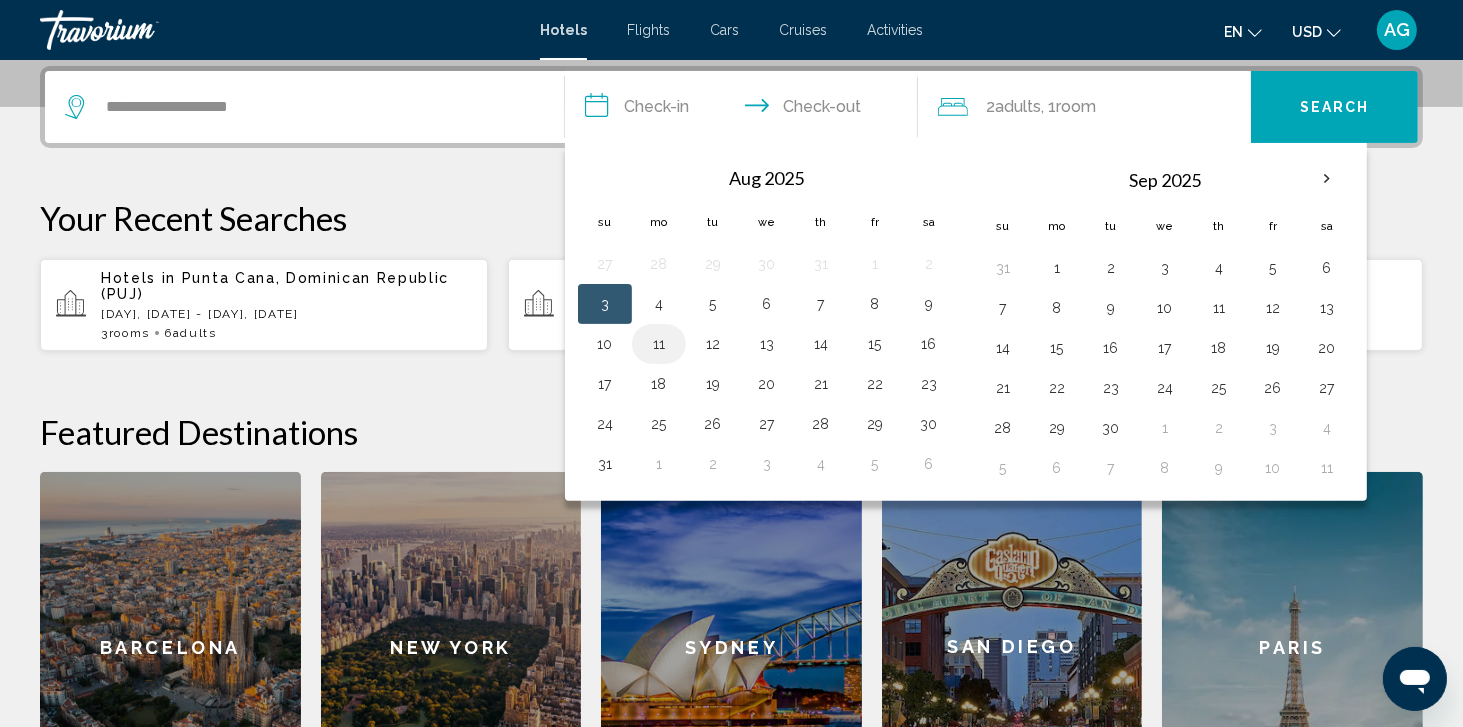 click on "11" at bounding box center (659, 344) 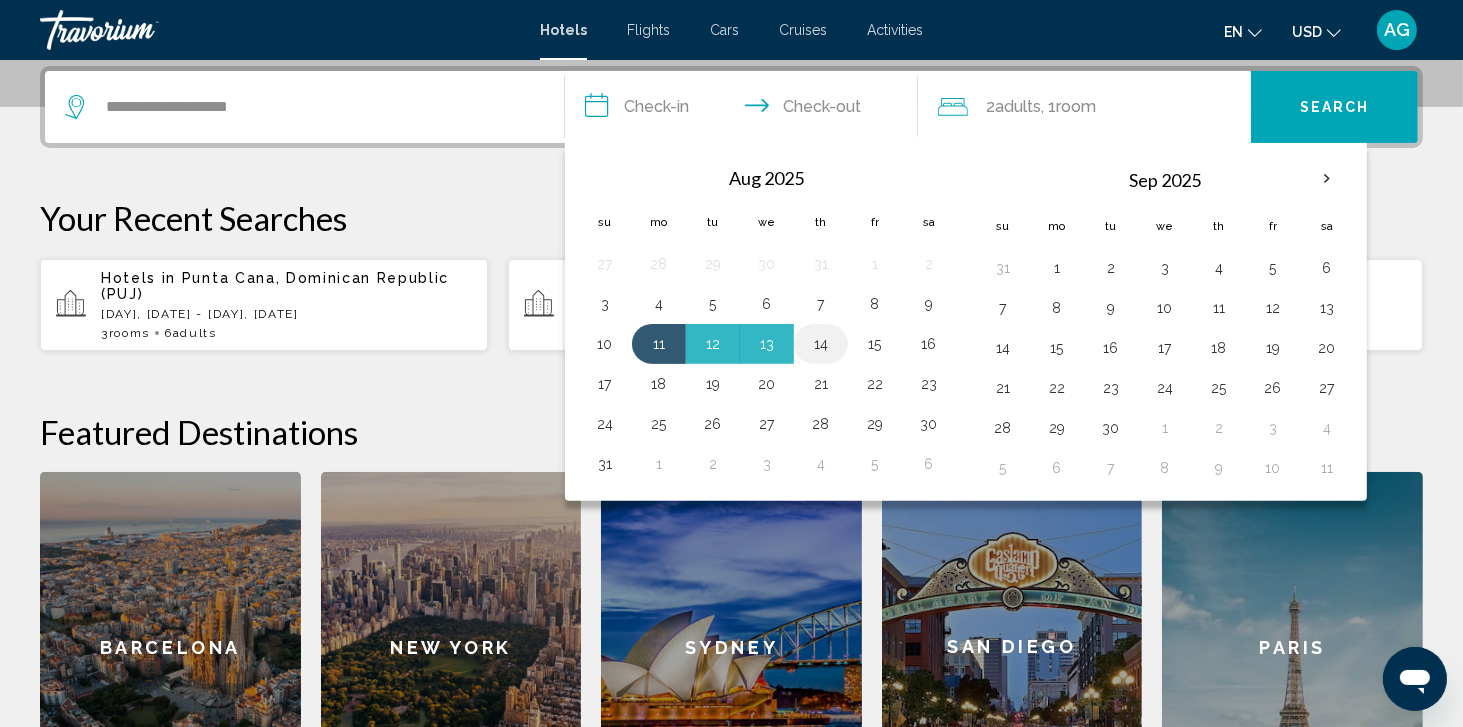 click on "14" at bounding box center [821, 344] 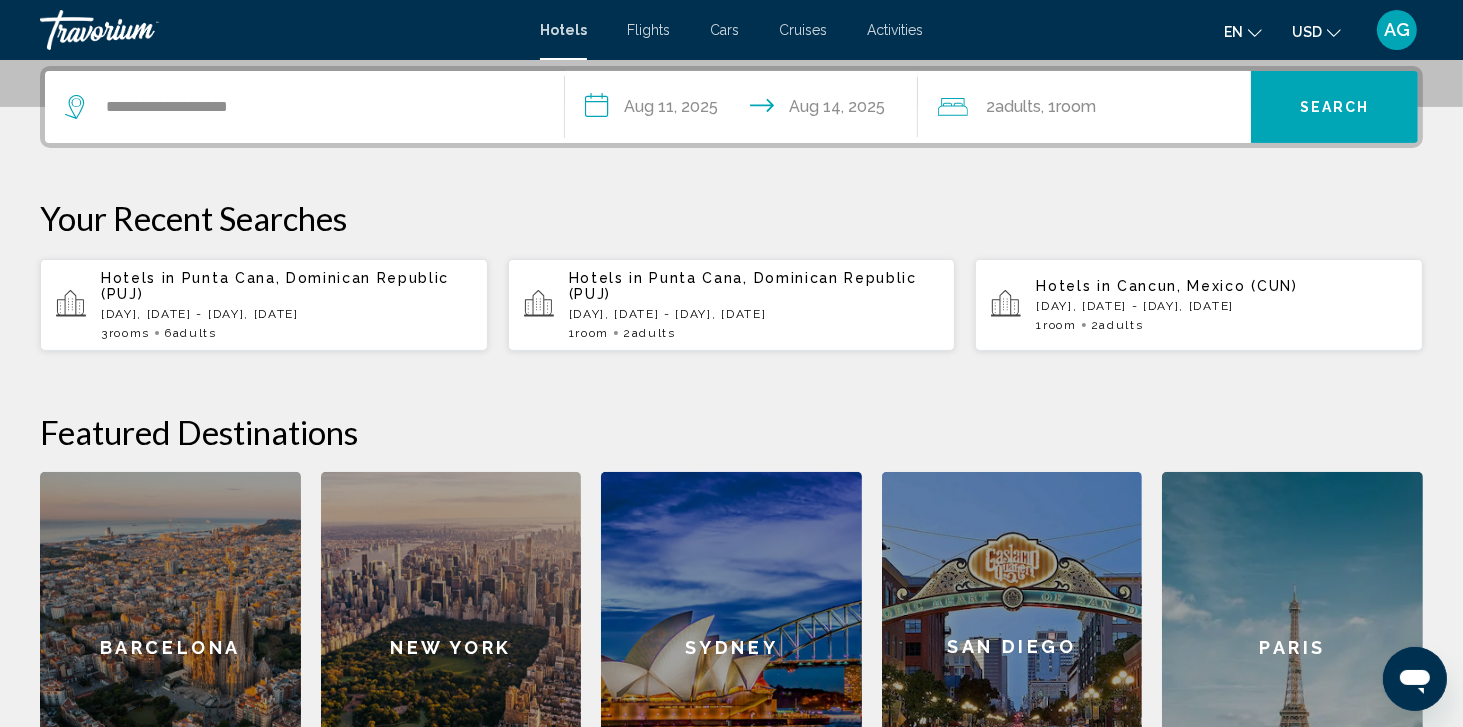 click on "Search" at bounding box center [1334, 107] 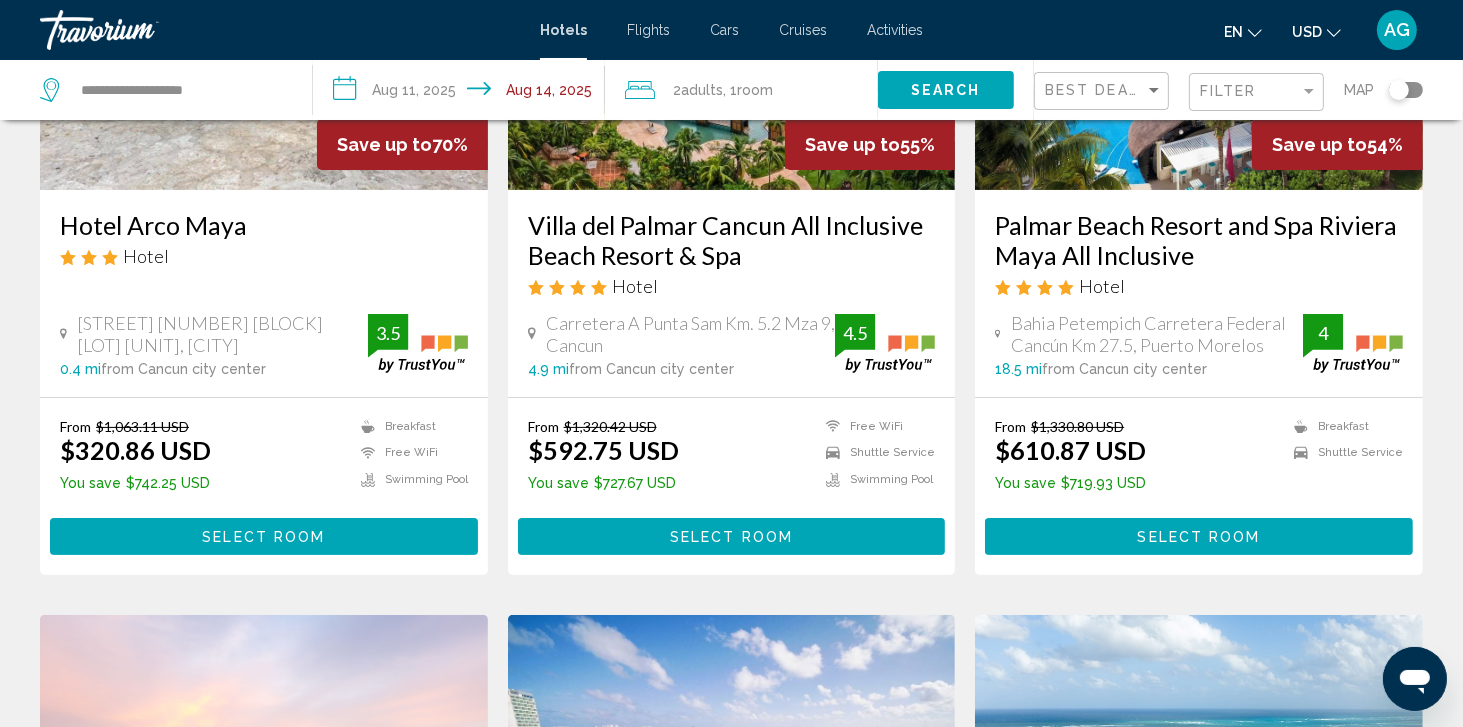 scroll, scrollTop: 360, scrollLeft: 0, axis: vertical 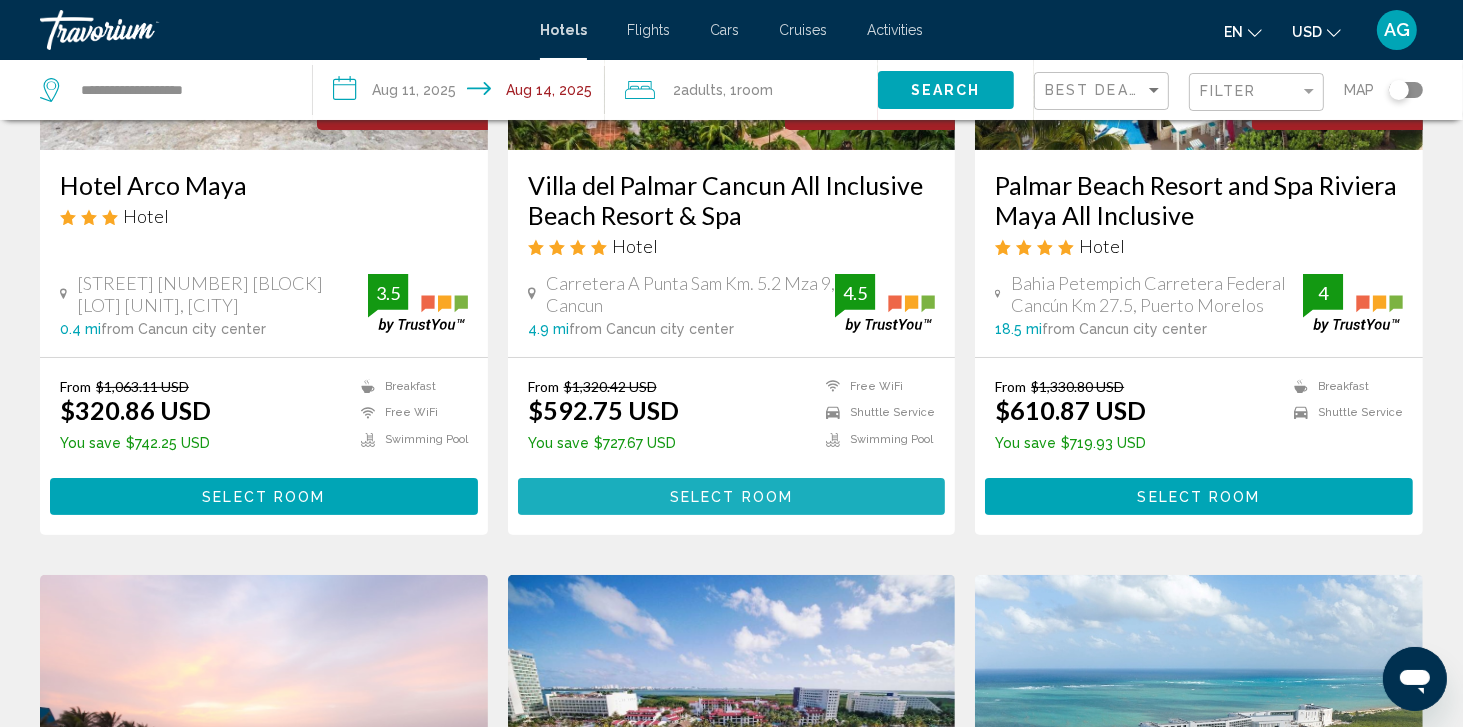 click on "Select Room" at bounding box center (731, 497) 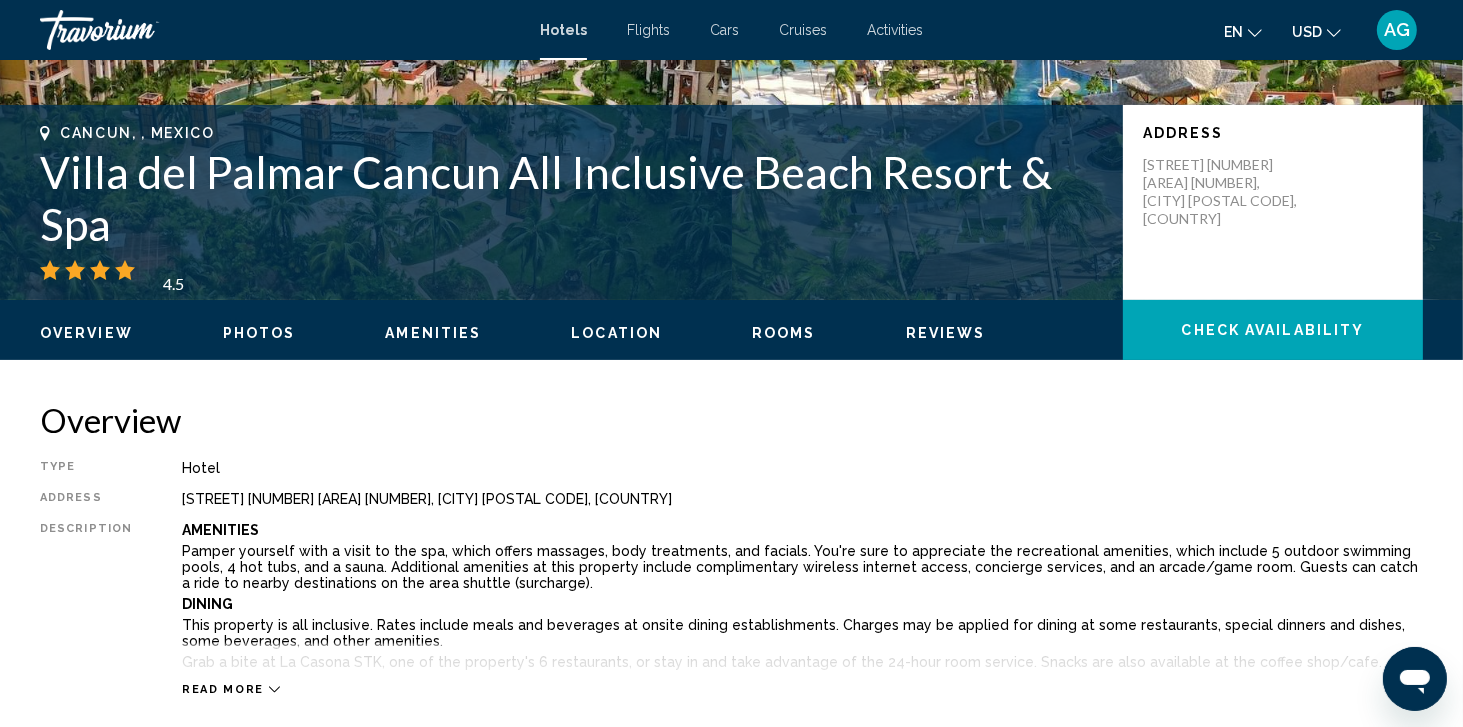 scroll, scrollTop: 0, scrollLeft: 0, axis: both 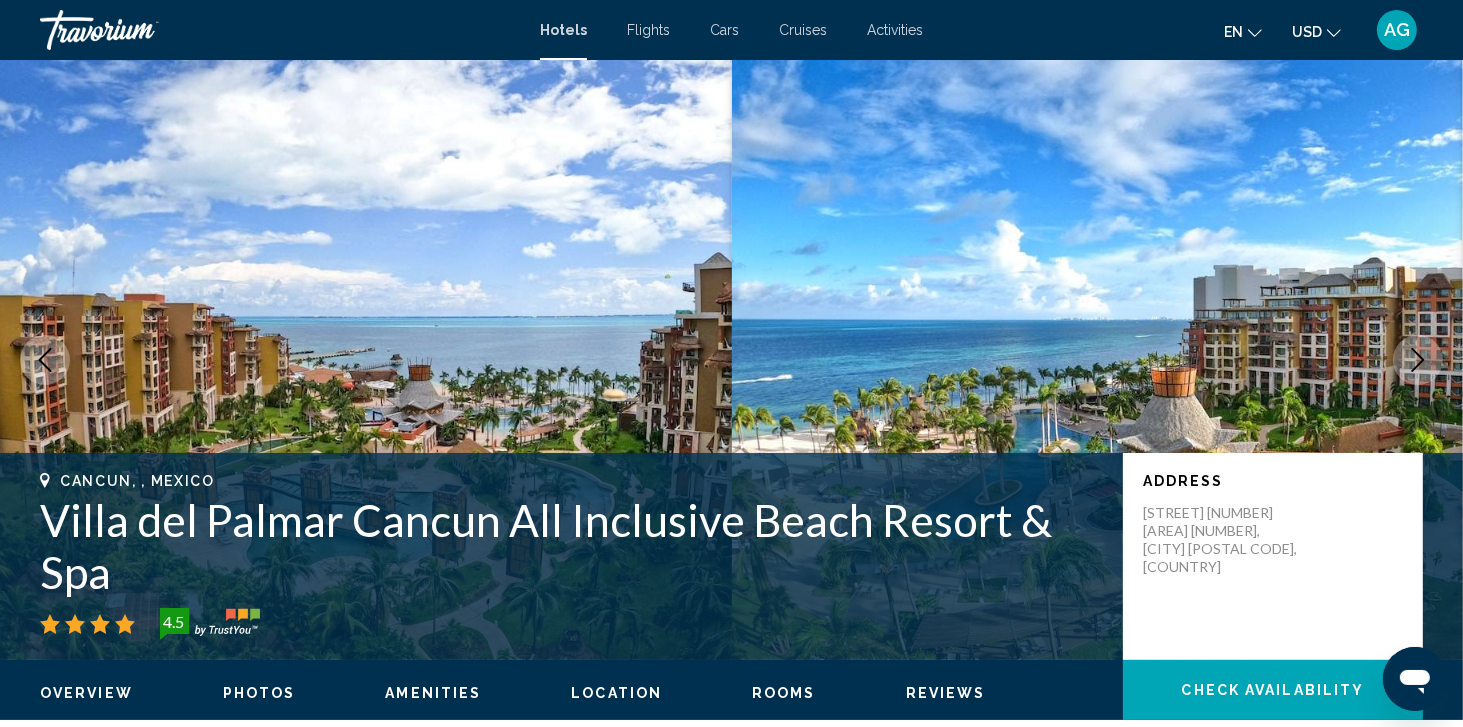 click 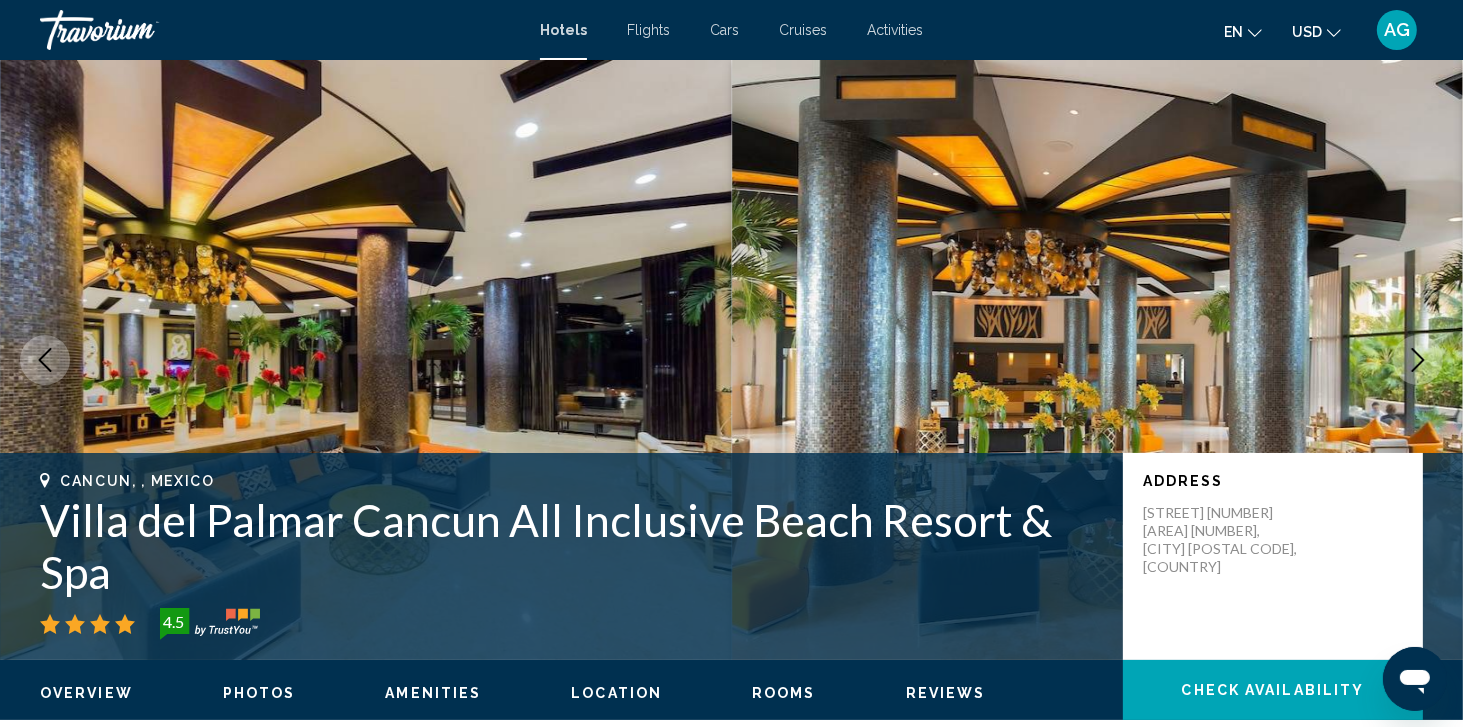 click 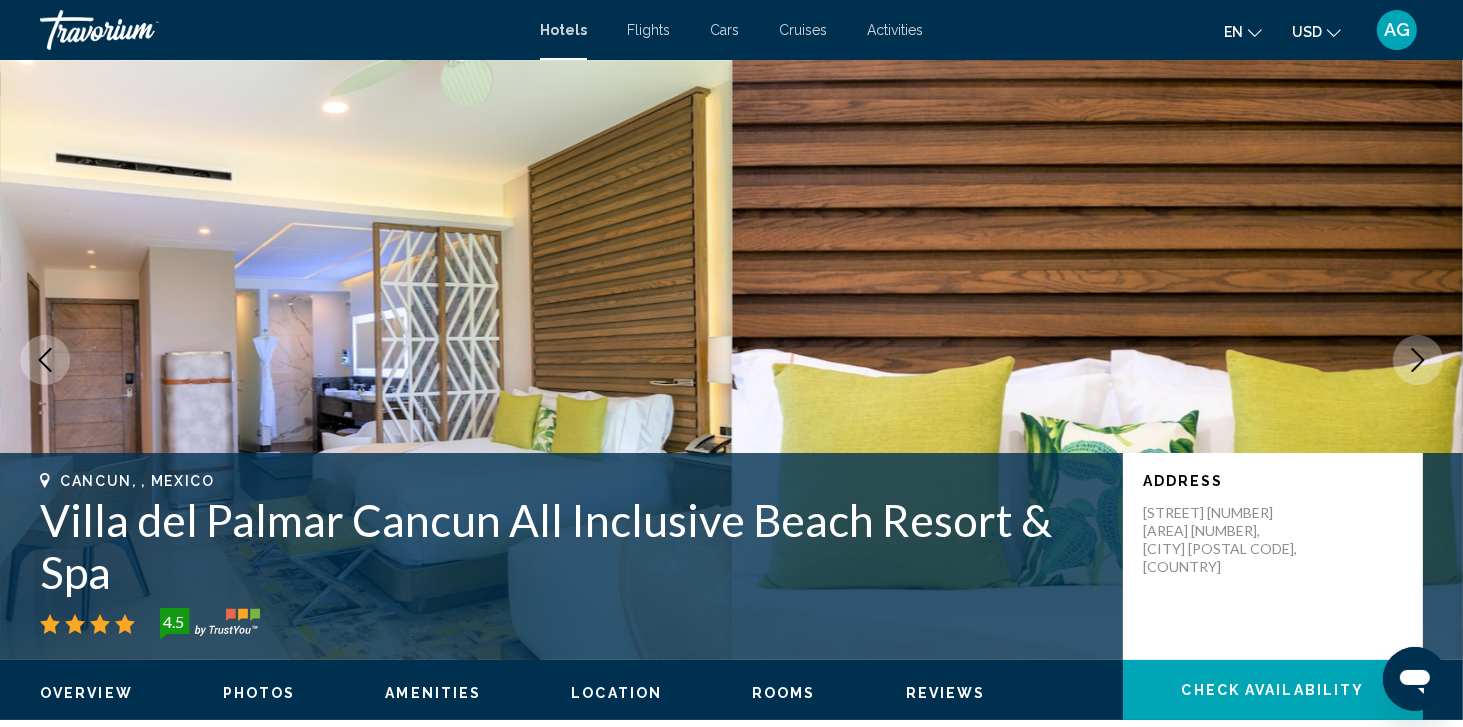 click 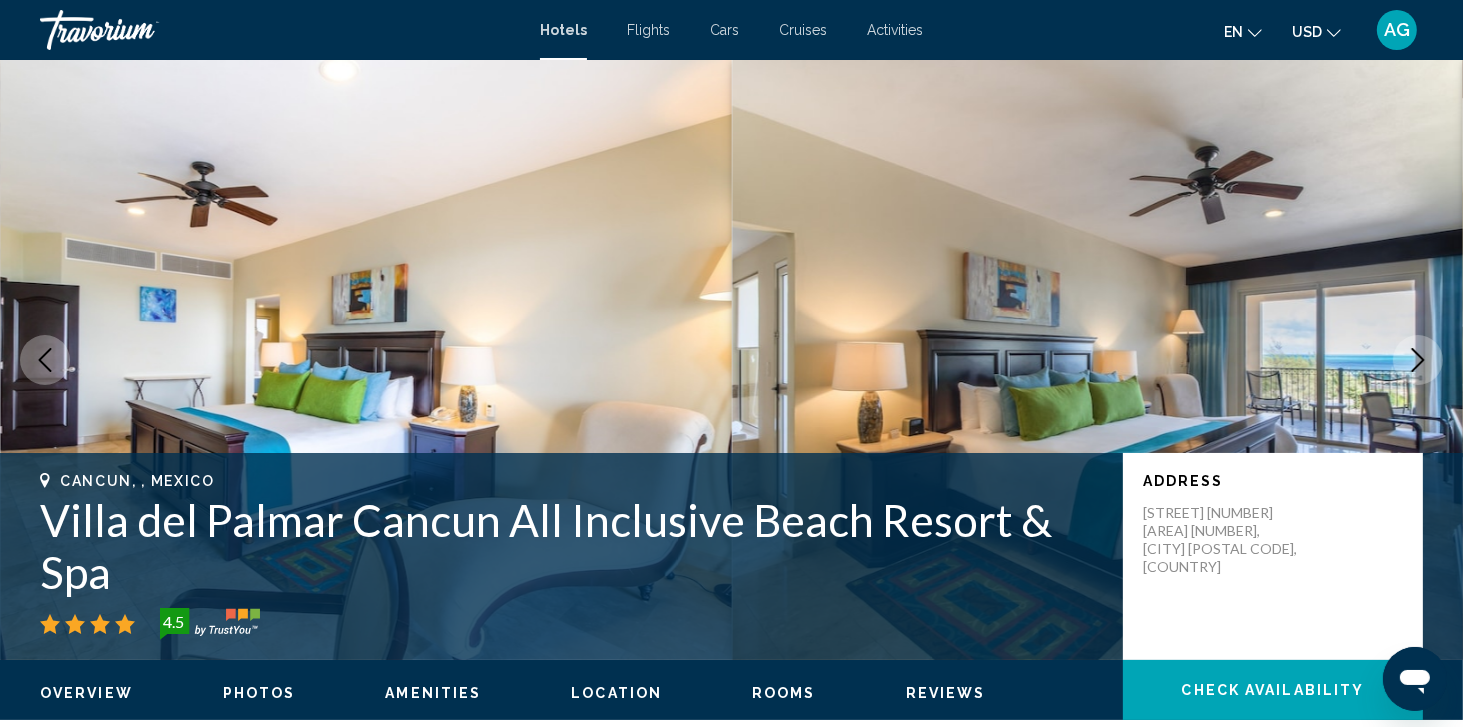 click 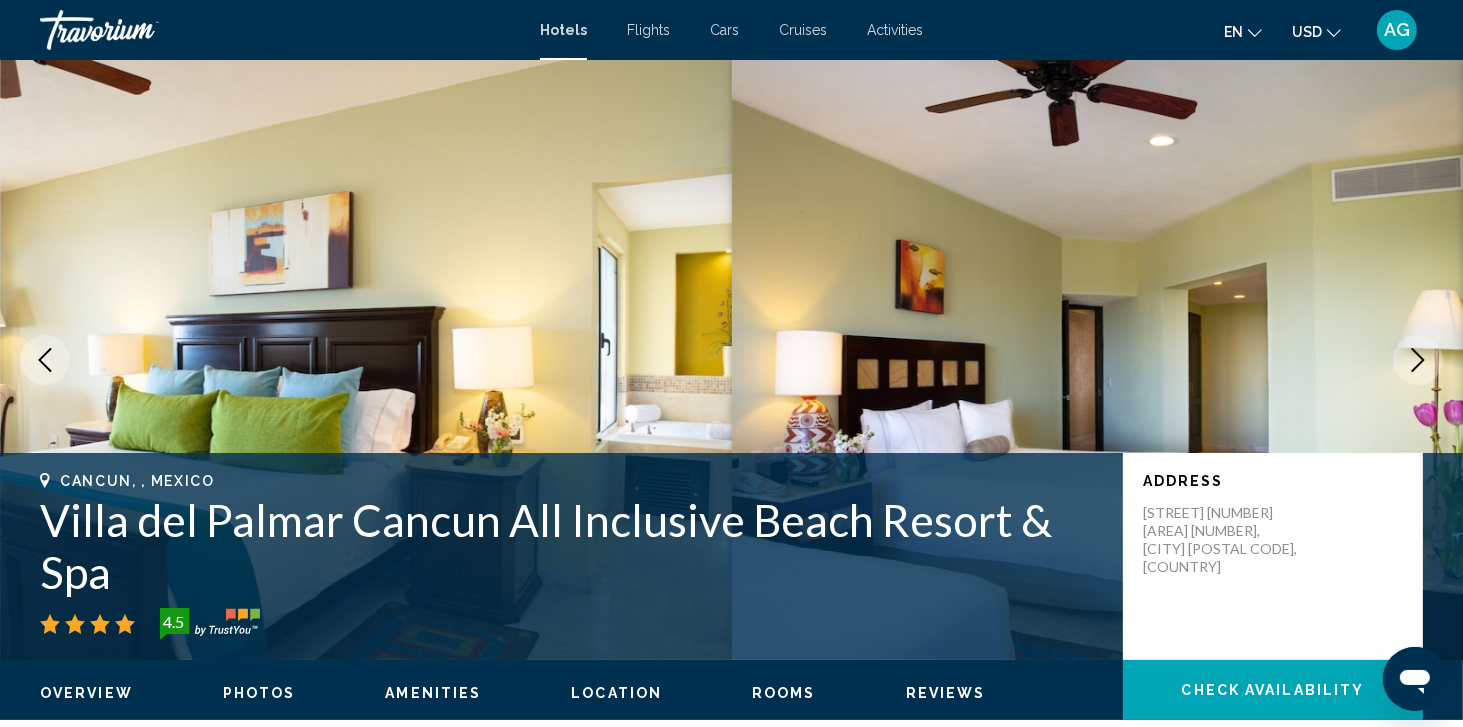 type 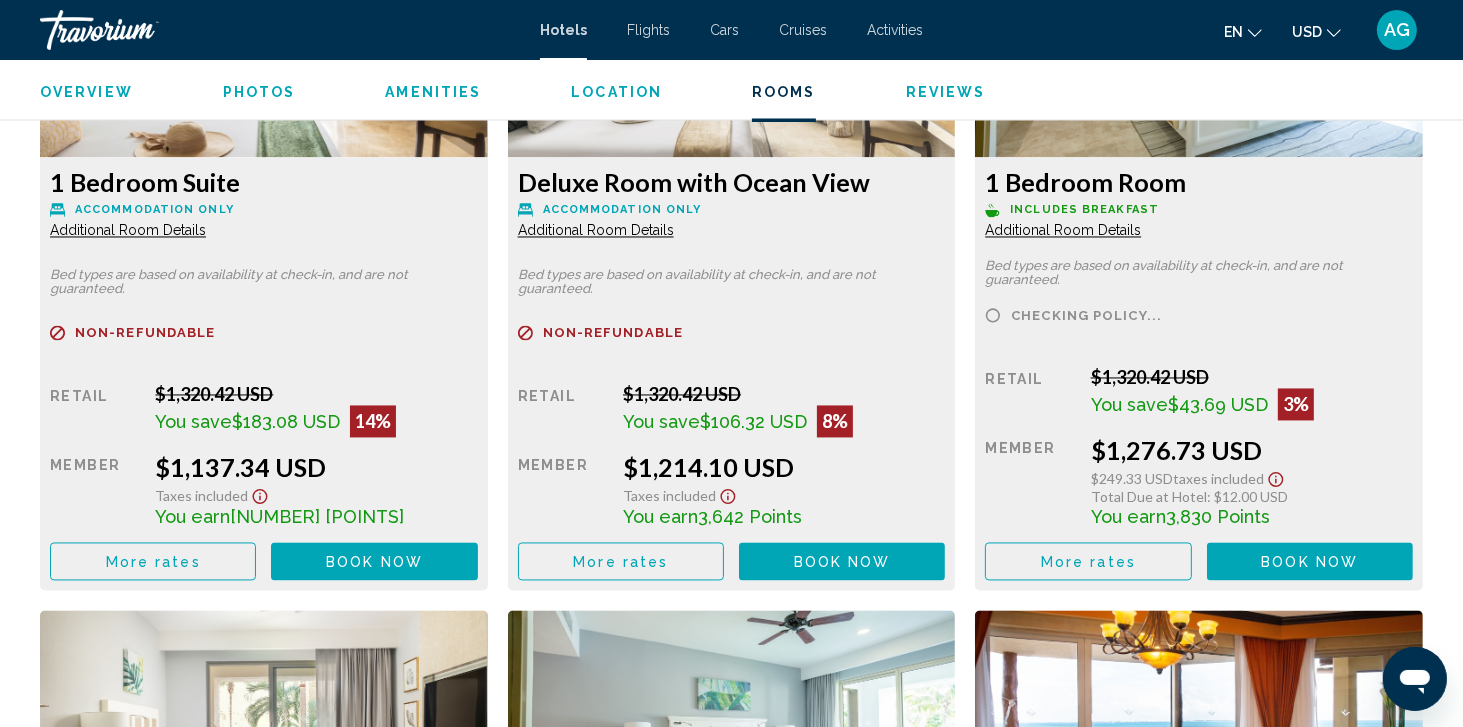scroll, scrollTop: 3640, scrollLeft: 0, axis: vertical 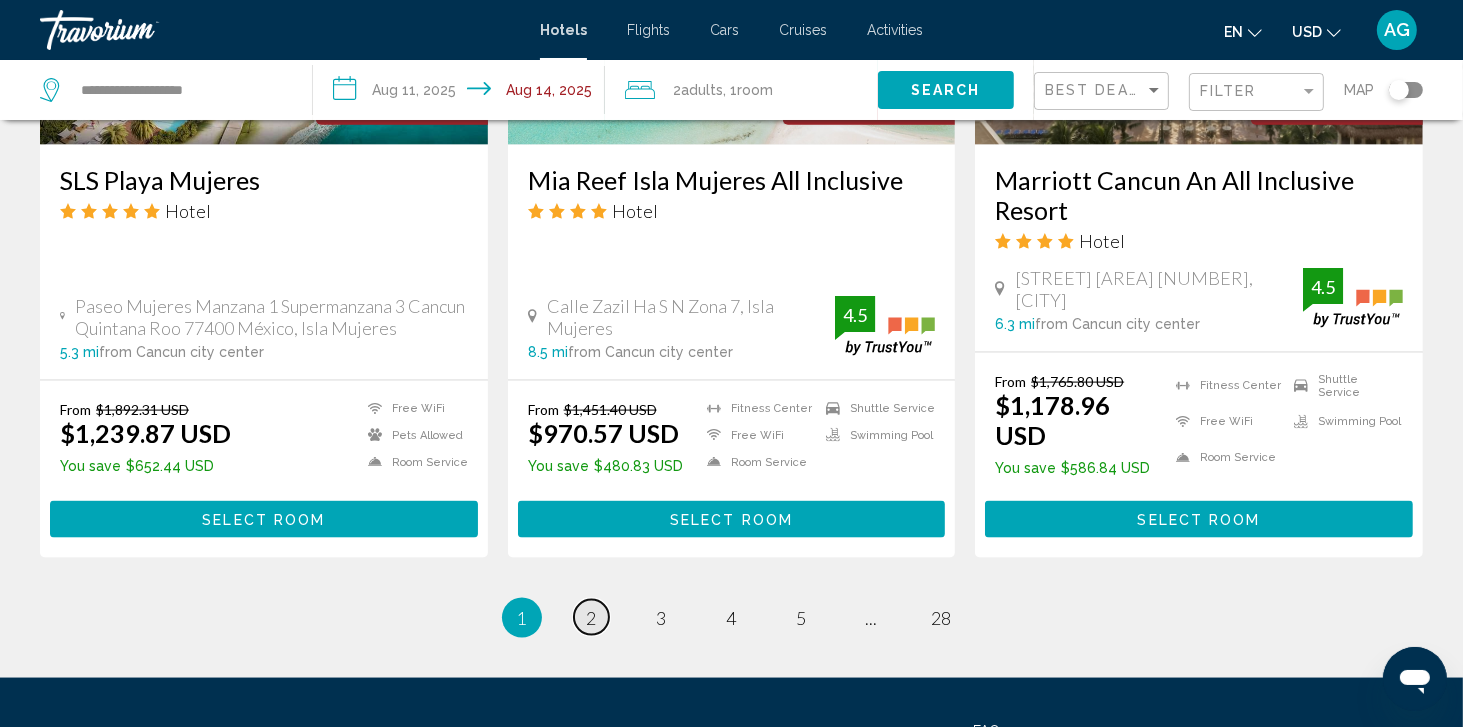 click on "2" at bounding box center [592, 618] 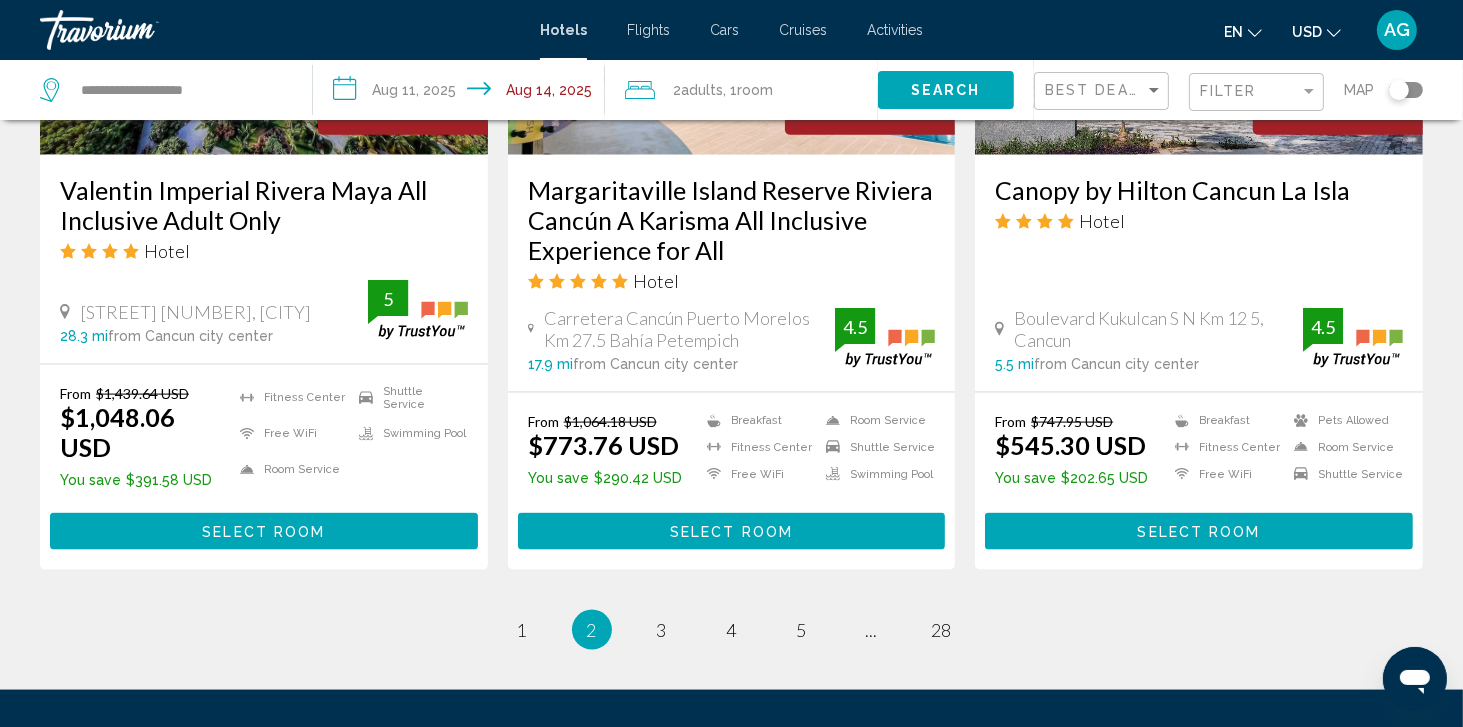 scroll, scrollTop: 2600, scrollLeft: 0, axis: vertical 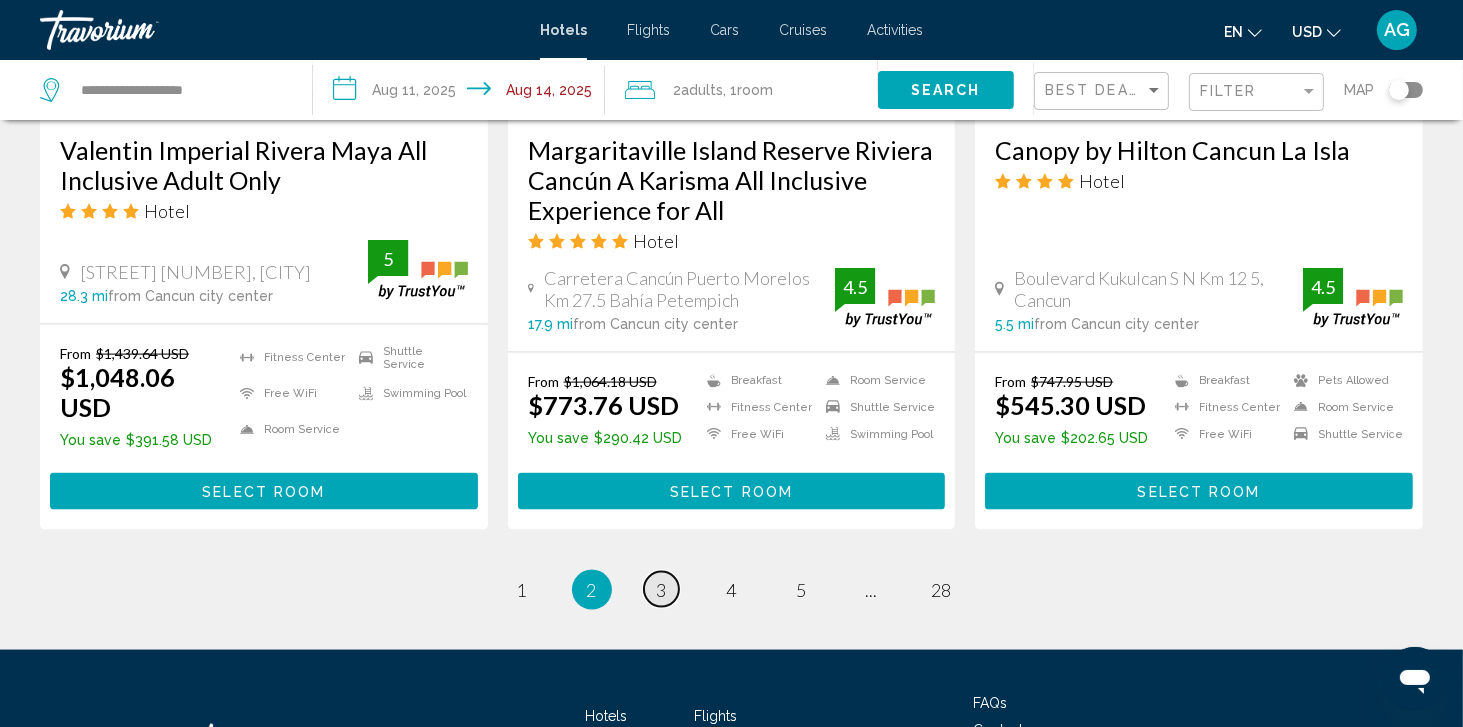 click on "3" at bounding box center [662, 590] 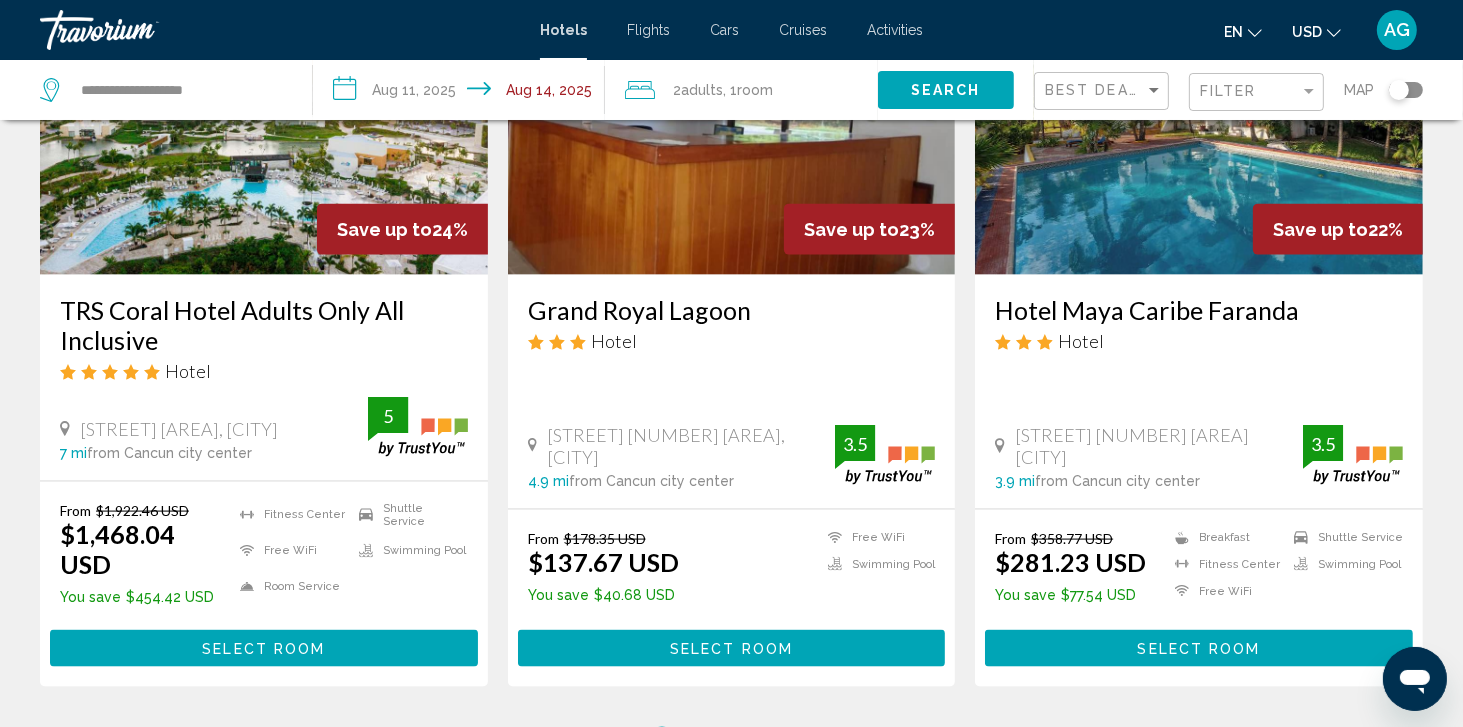 scroll, scrollTop: 2520, scrollLeft: 0, axis: vertical 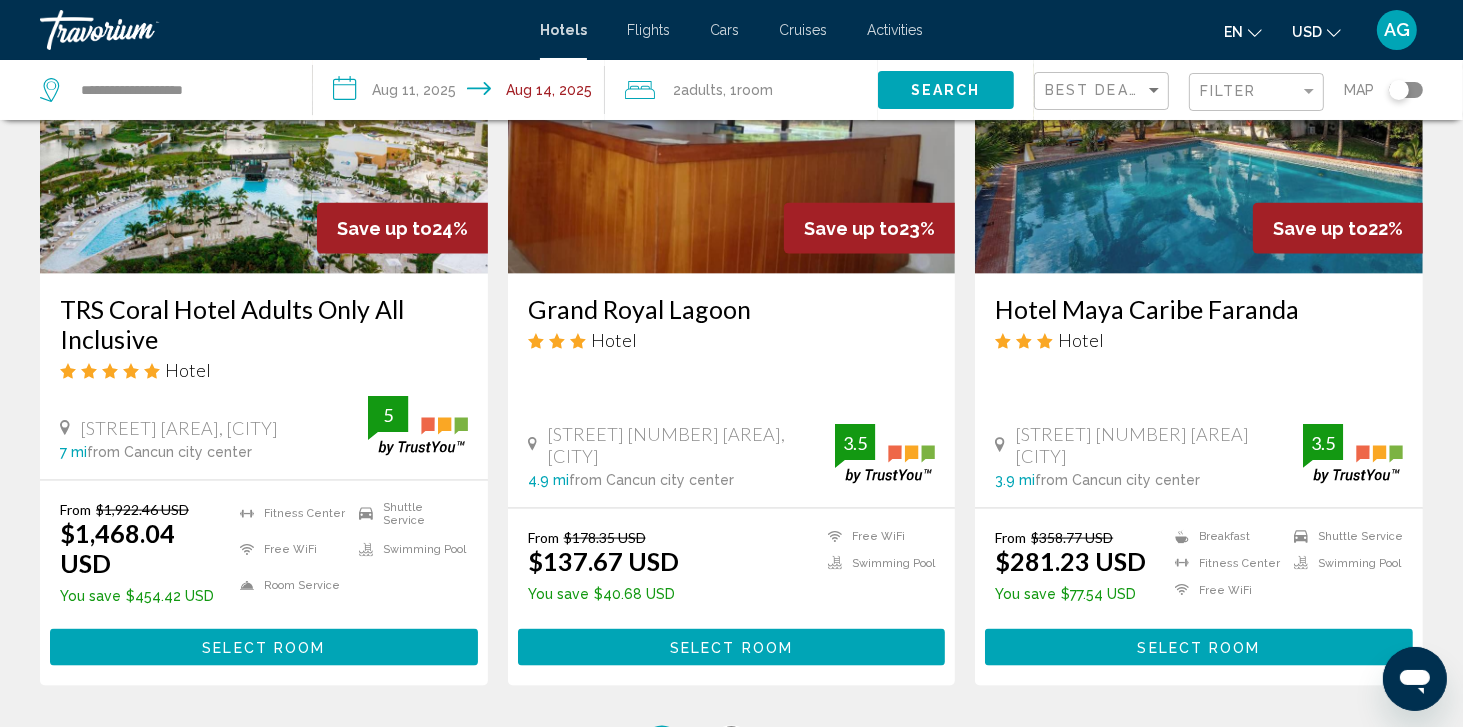 click on "4" at bounding box center [732, 746] 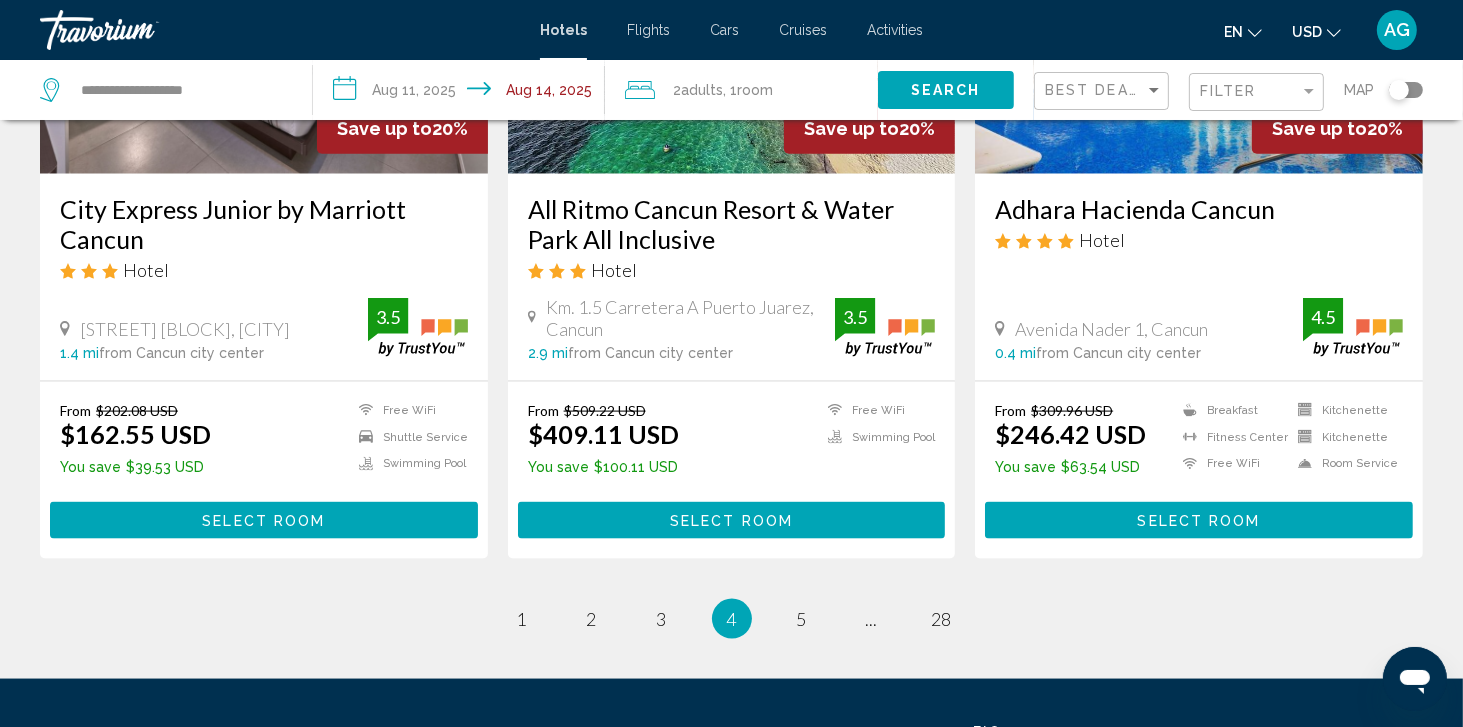 scroll, scrollTop: 2600, scrollLeft: 0, axis: vertical 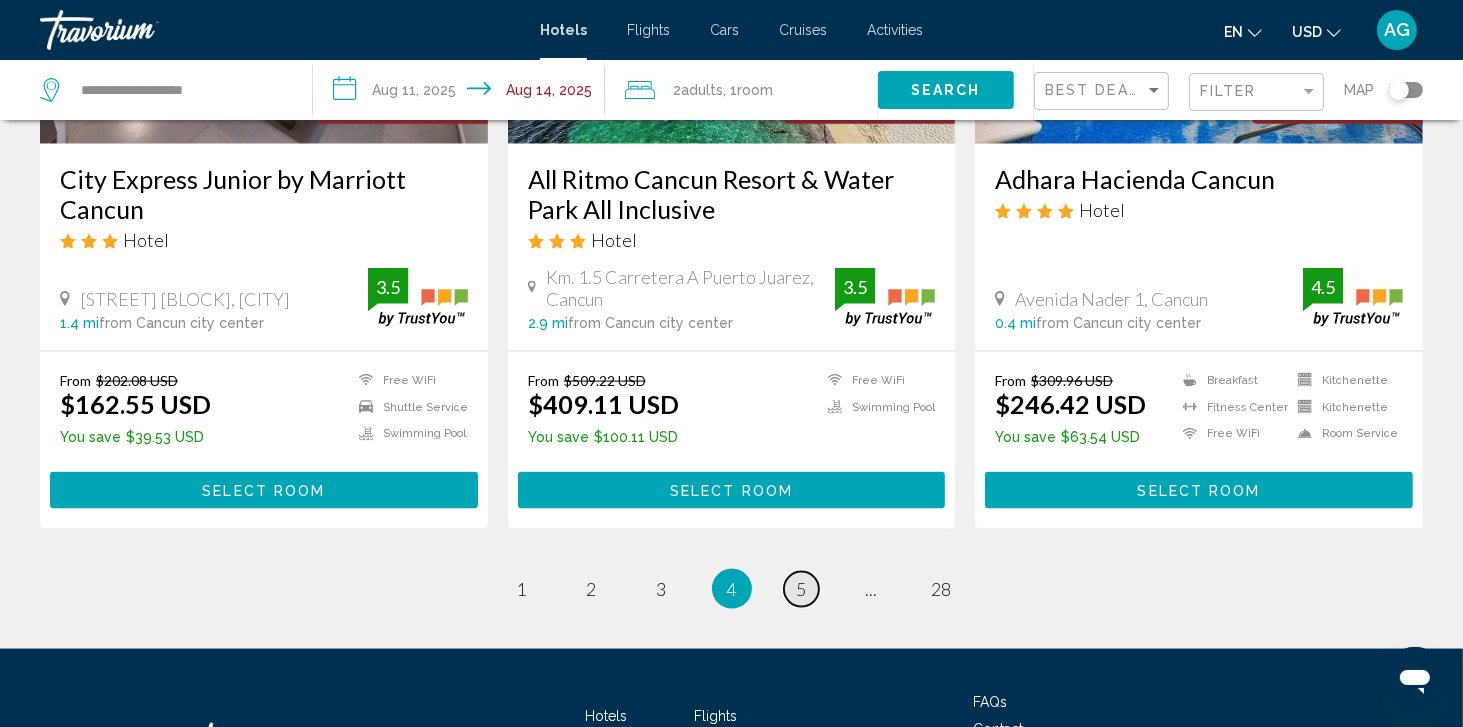 click on "5" at bounding box center [802, 589] 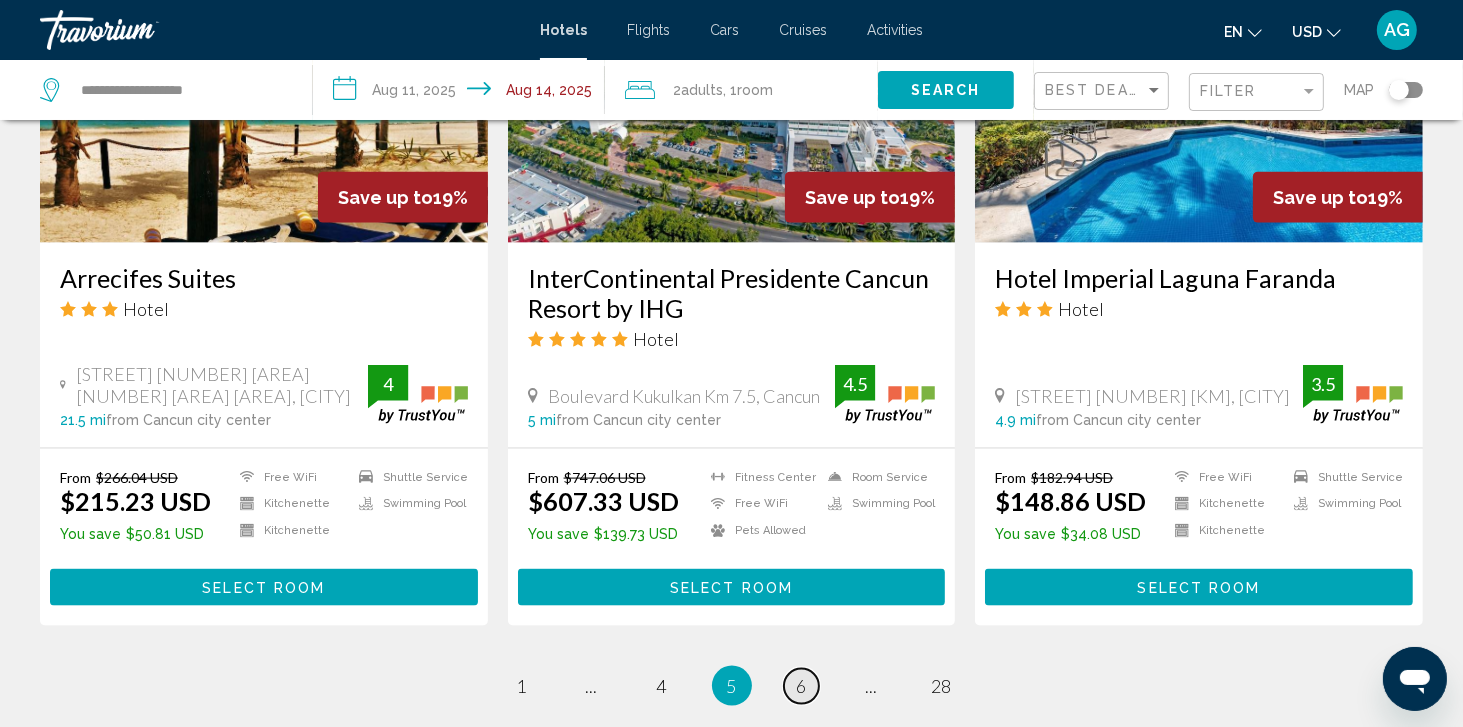 scroll, scrollTop: 2600, scrollLeft: 0, axis: vertical 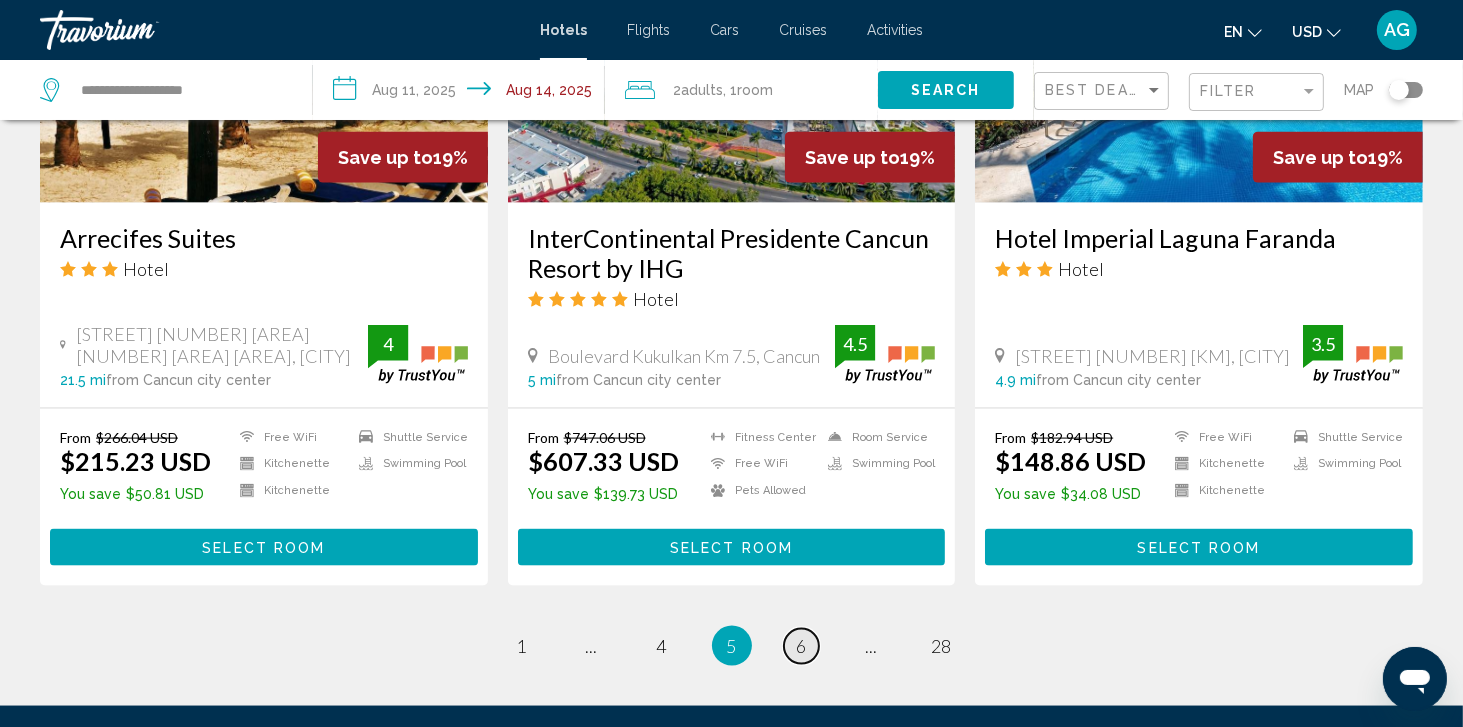 click on "6" at bounding box center (802, 646) 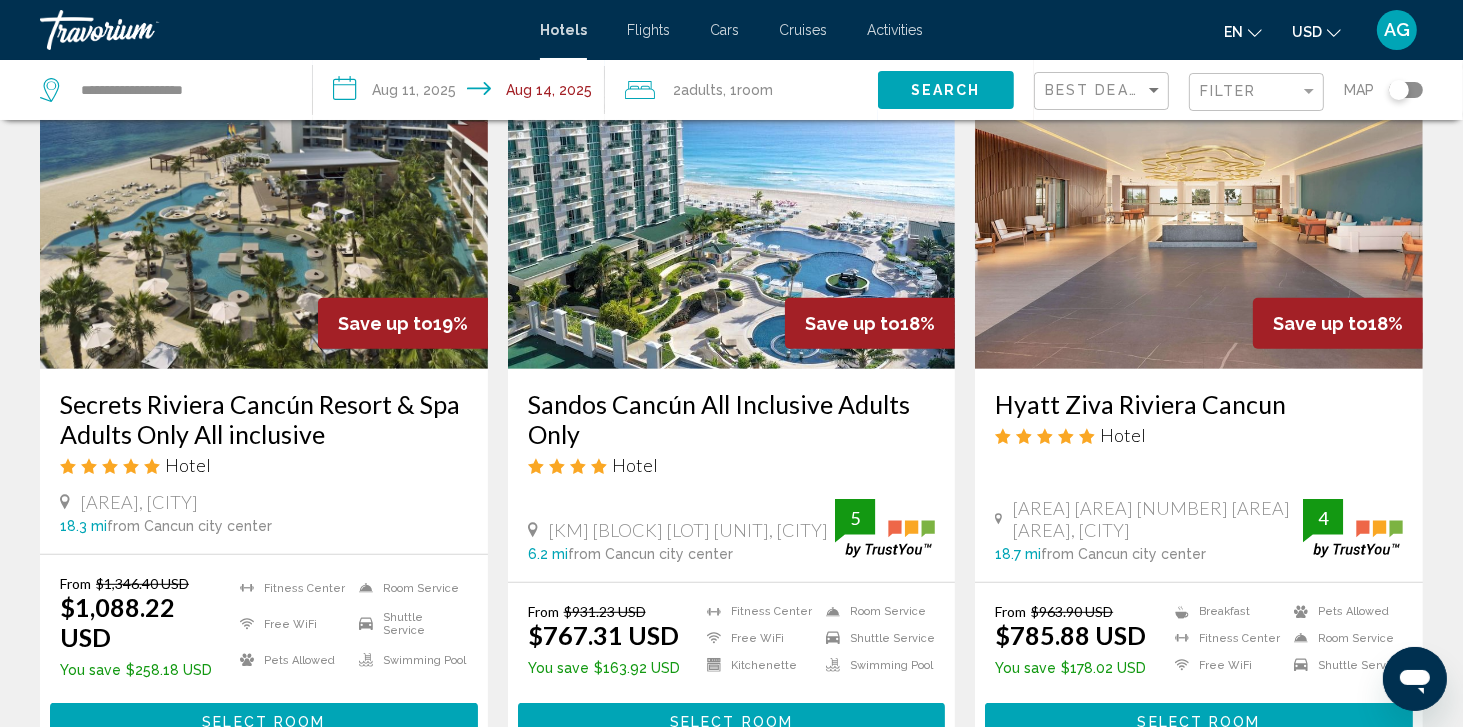 scroll, scrollTop: 880, scrollLeft: 0, axis: vertical 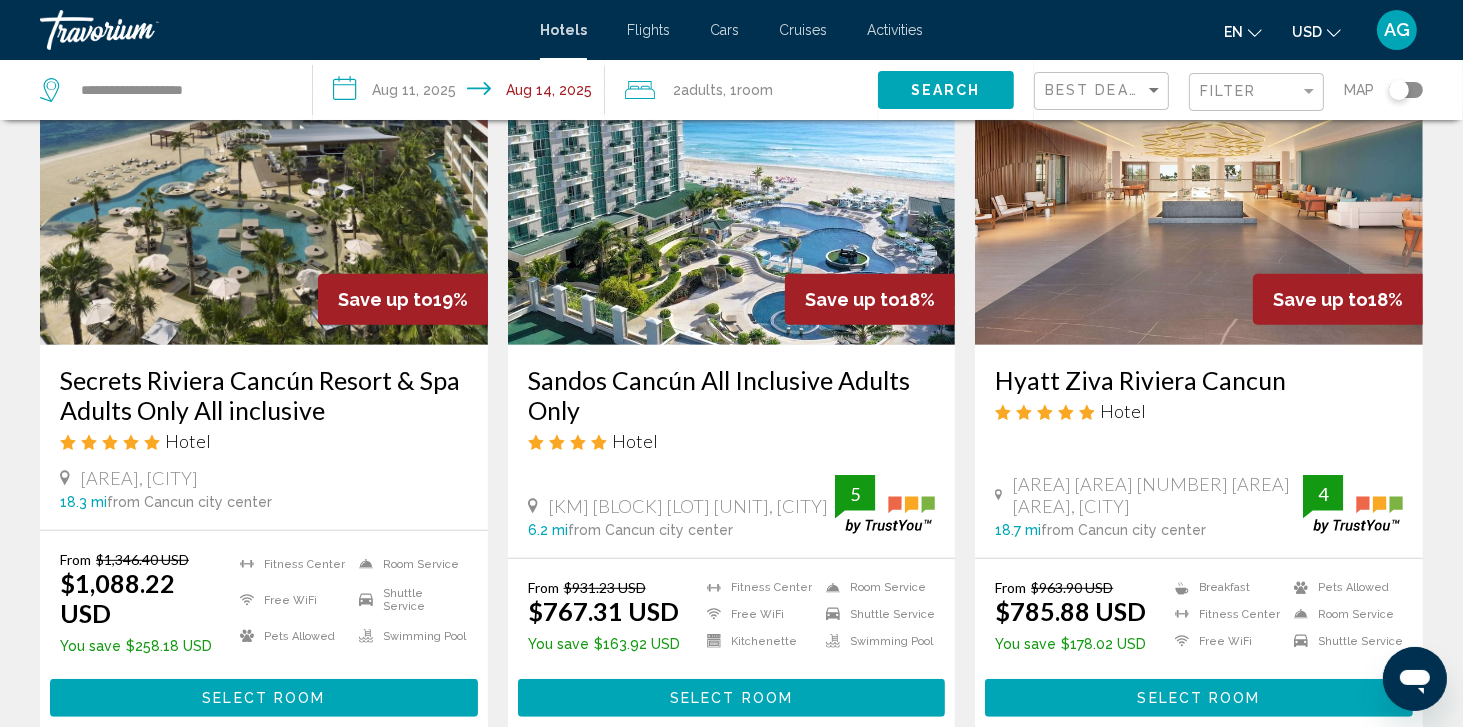 click on "Select Room" at bounding box center (1199, 699) 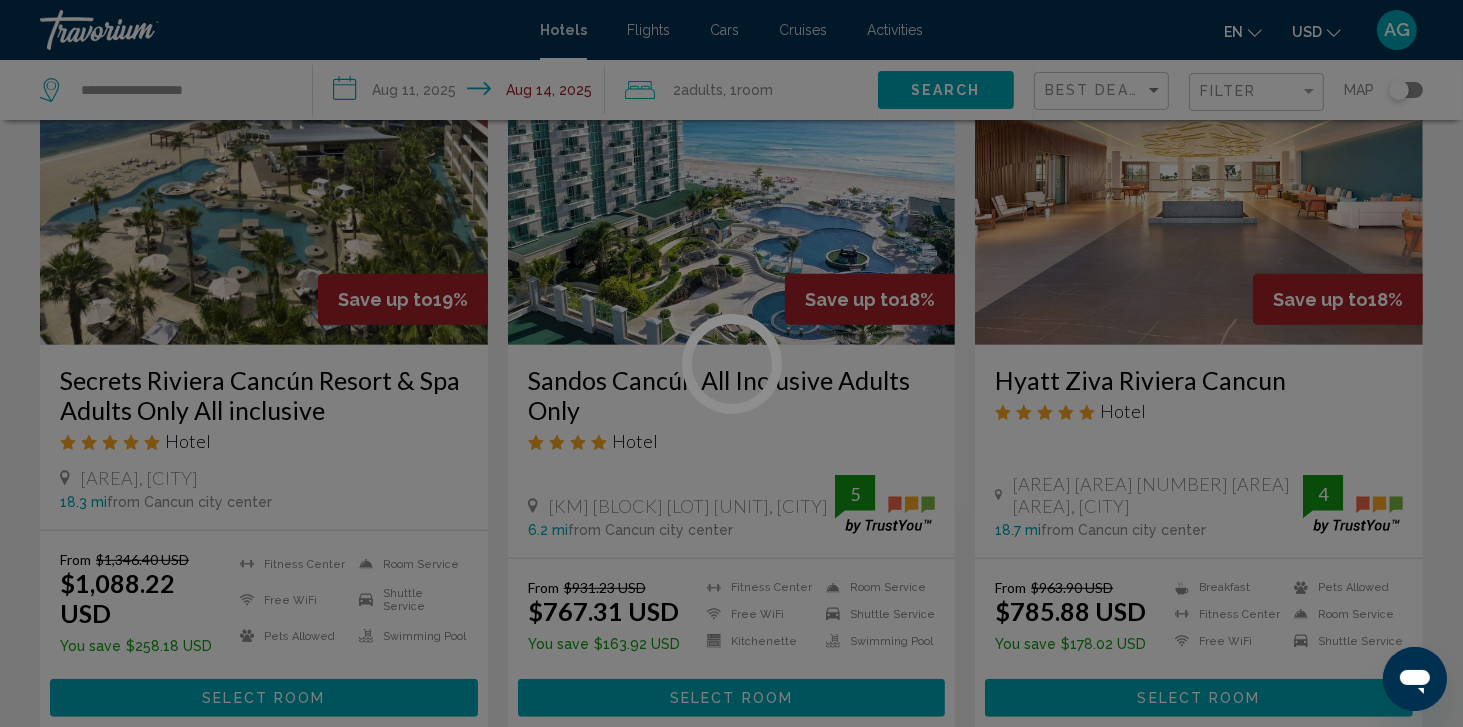 scroll, scrollTop: 0, scrollLeft: 0, axis: both 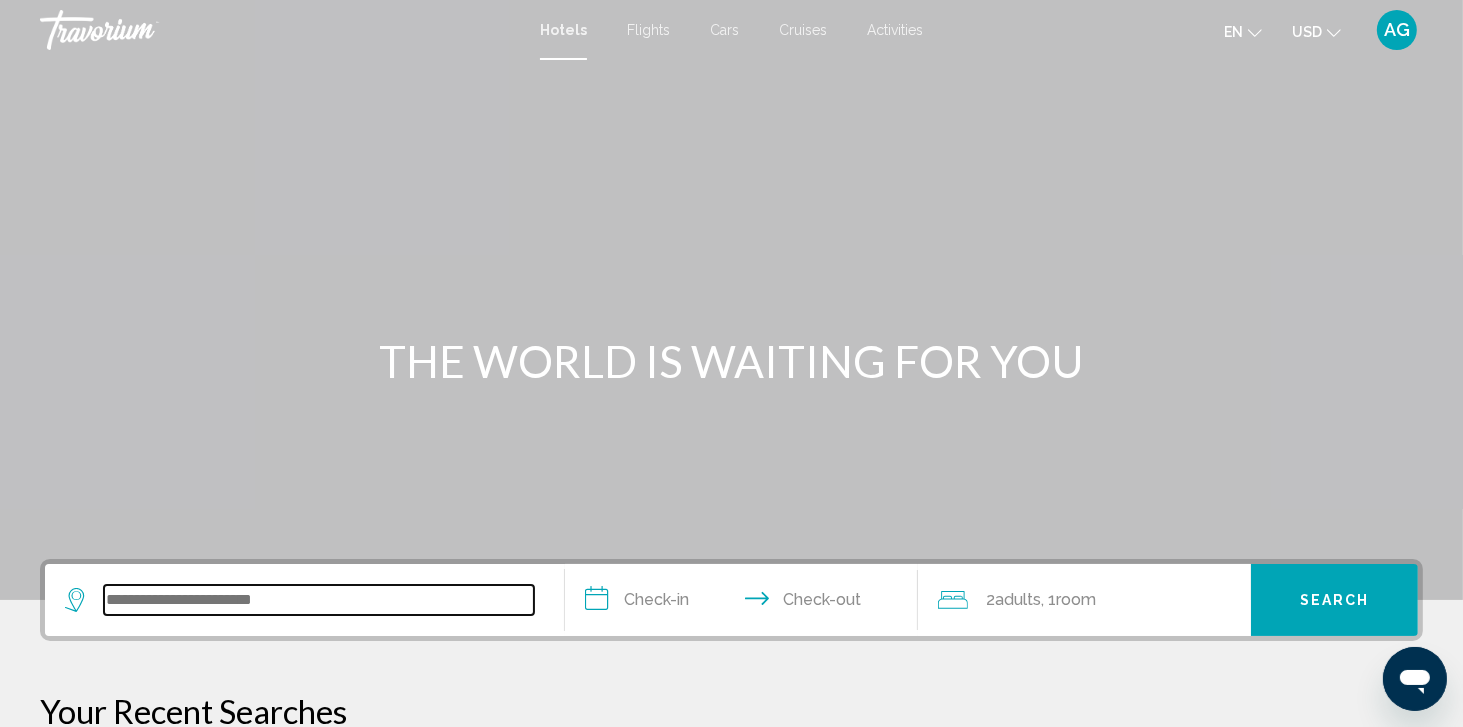 click at bounding box center (319, 600) 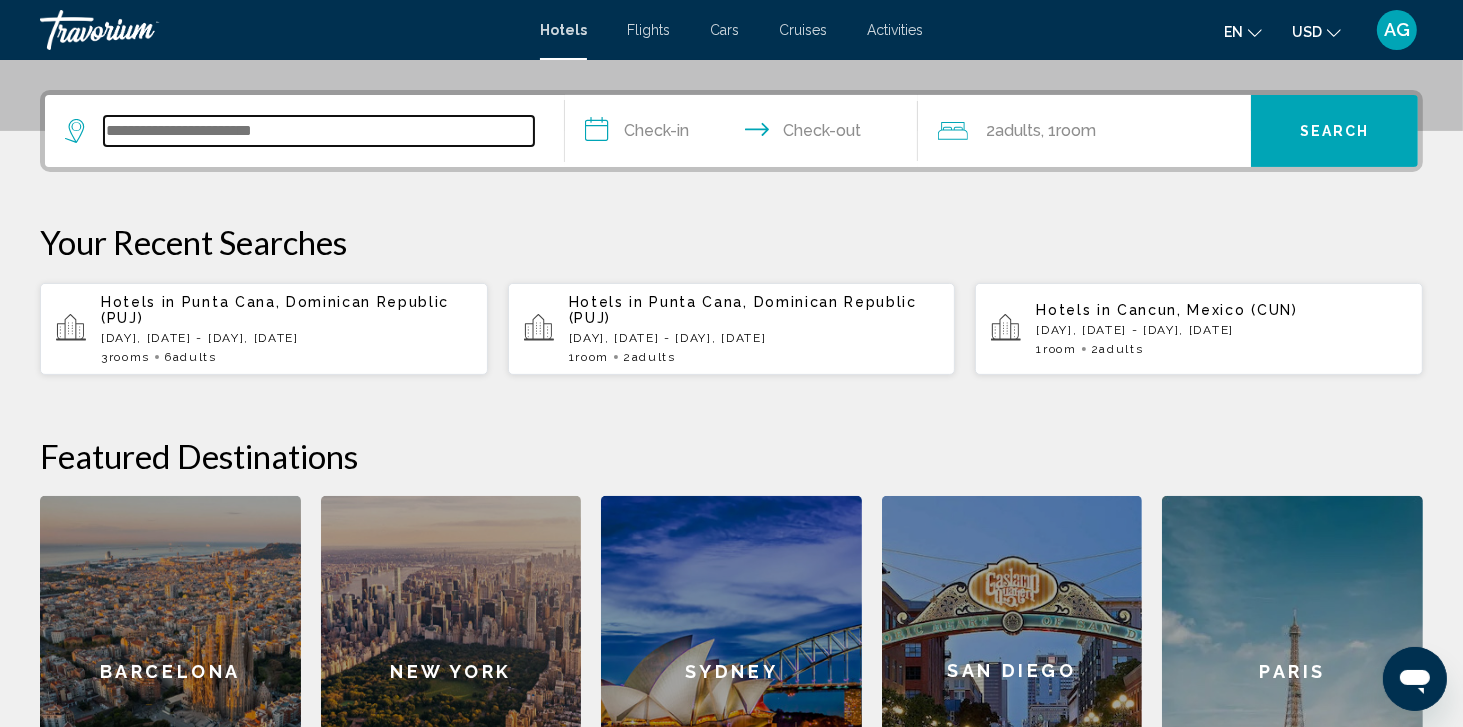 scroll, scrollTop: 493, scrollLeft: 0, axis: vertical 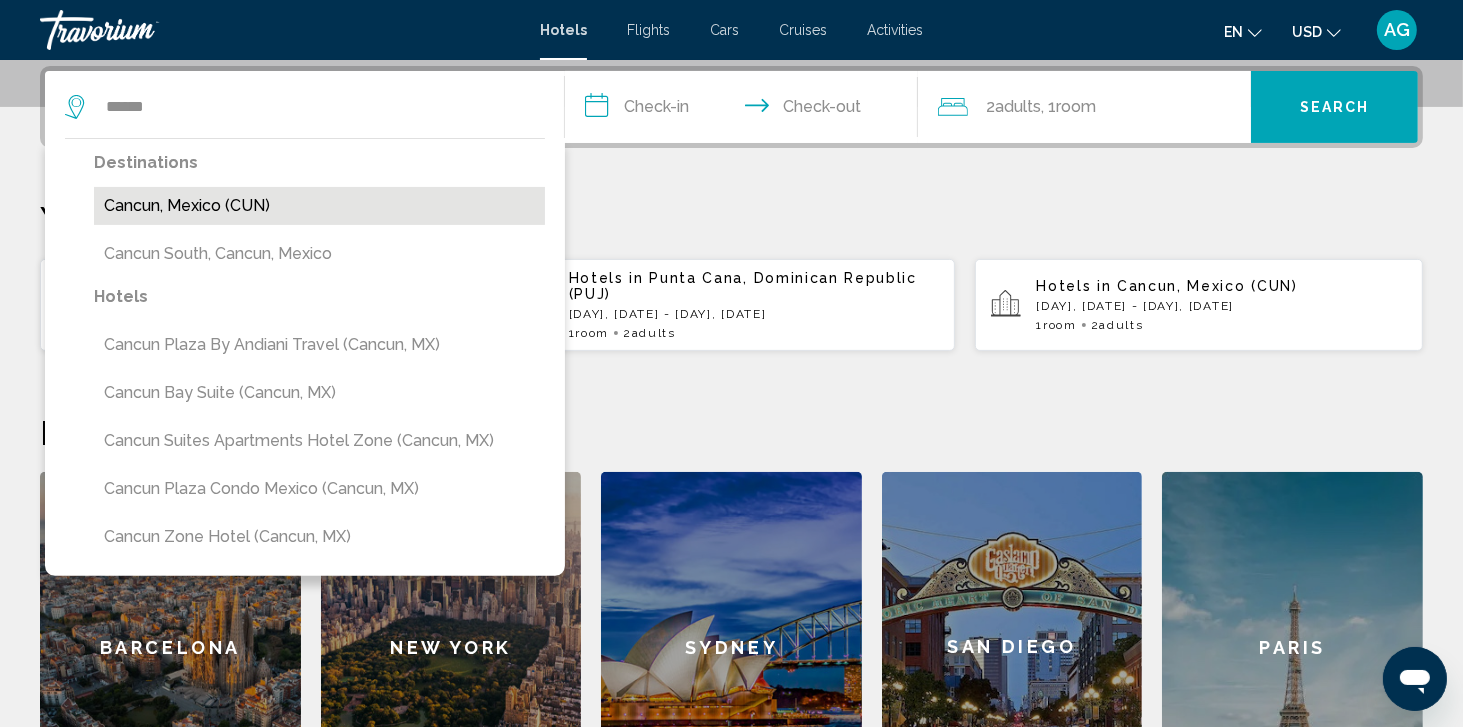 click on "Cancun, Mexico (CUN)" at bounding box center (319, 206) 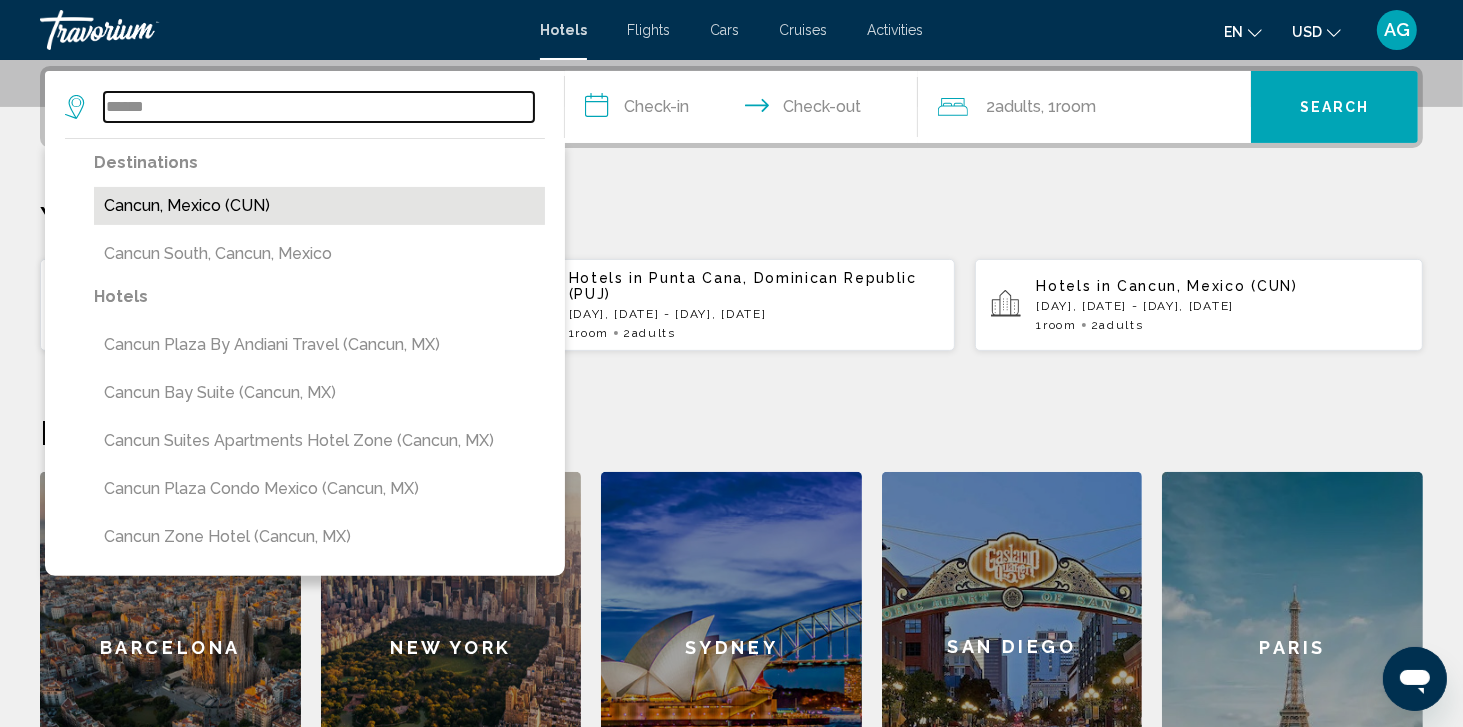 type on "**********" 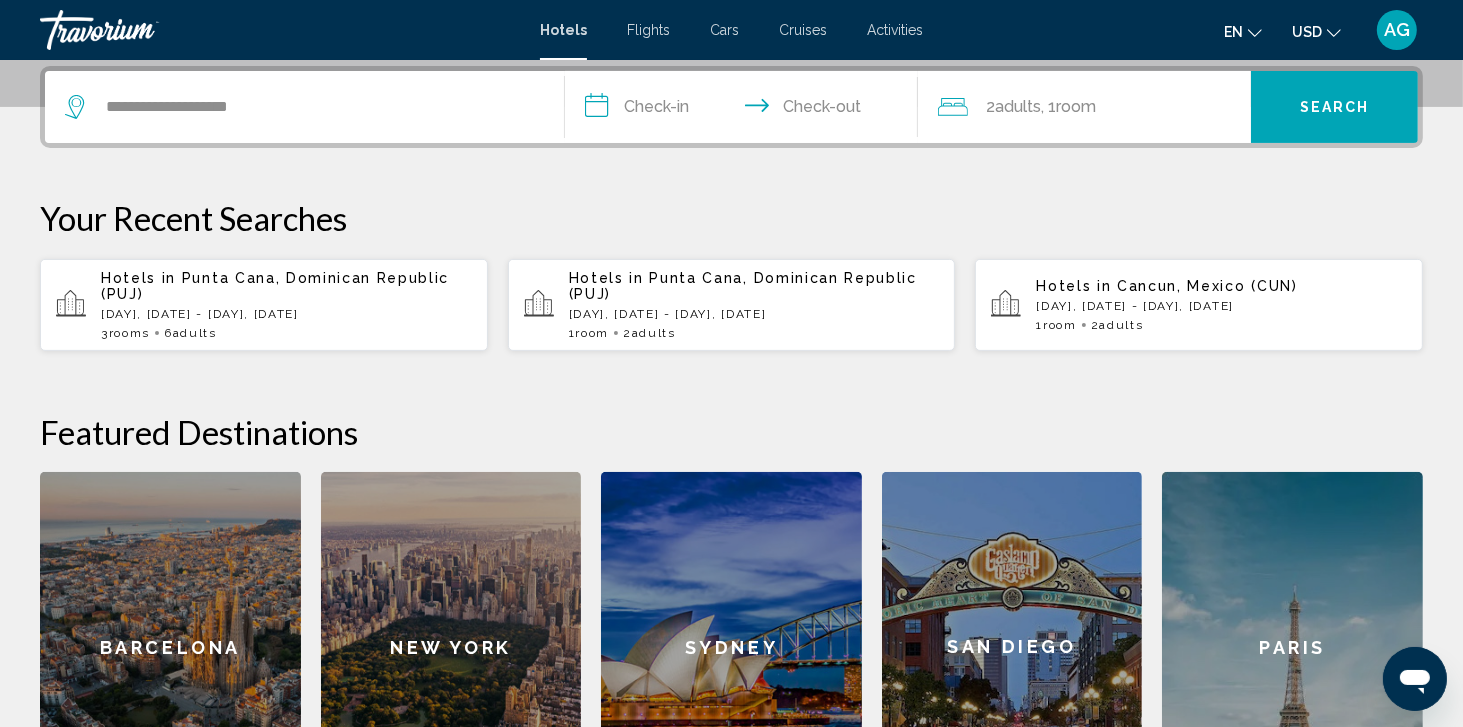 click on "**********" at bounding box center (745, 110) 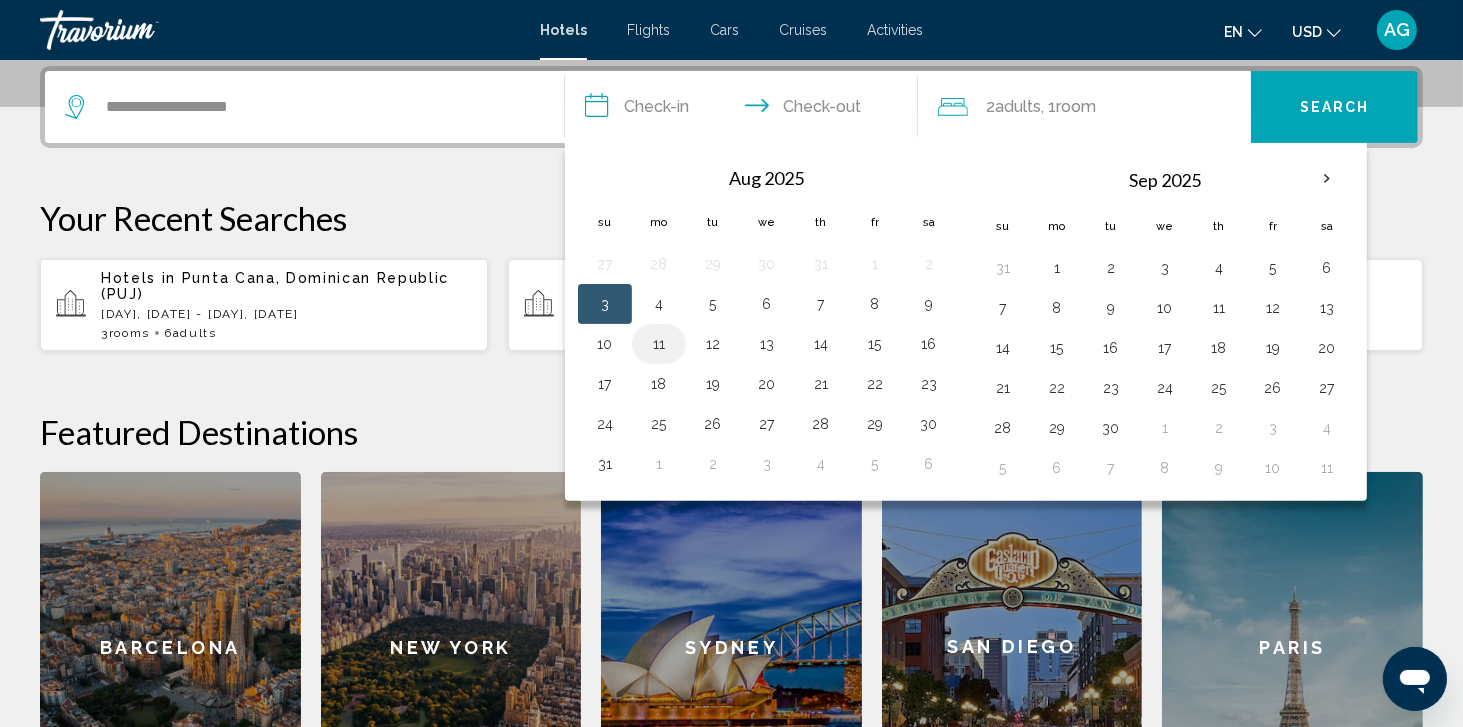 click on "11" at bounding box center [659, 344] 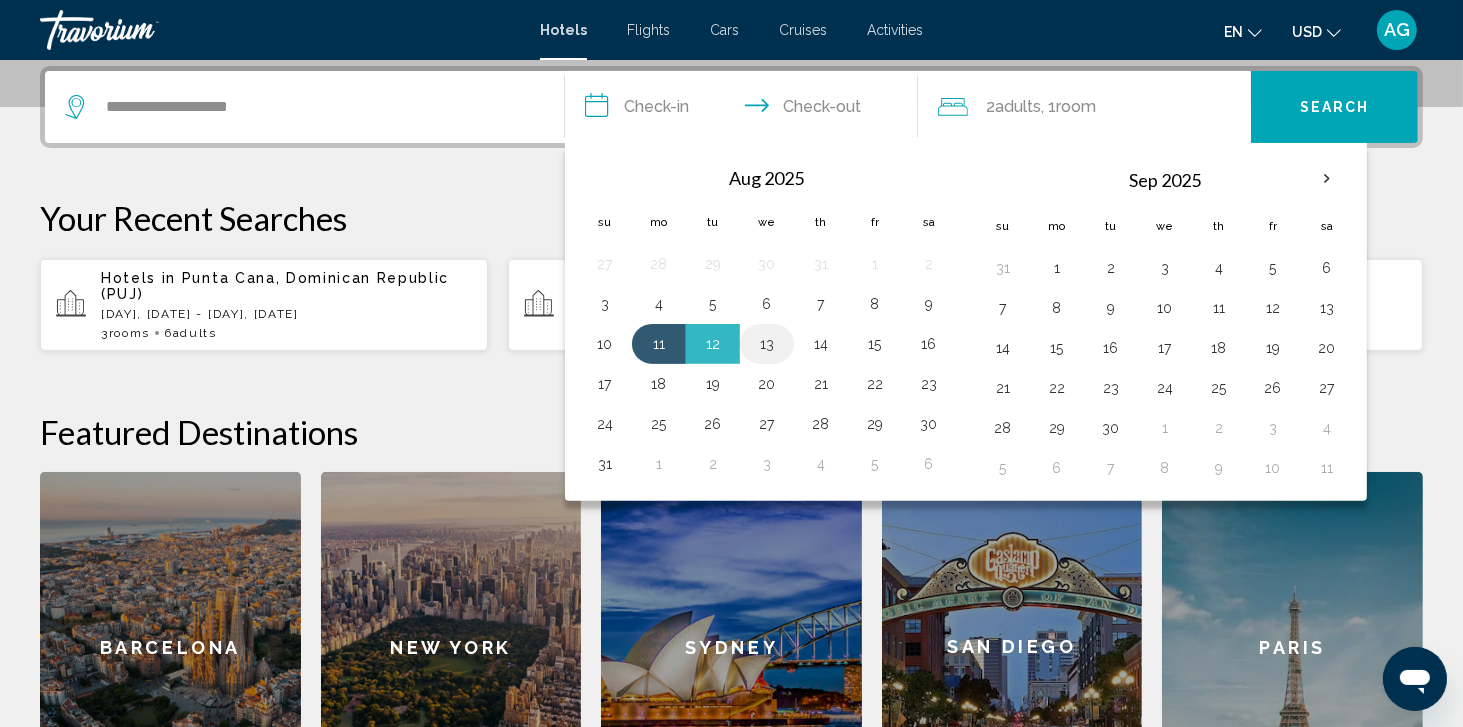 click on "13" at bounding box center [767, 344] 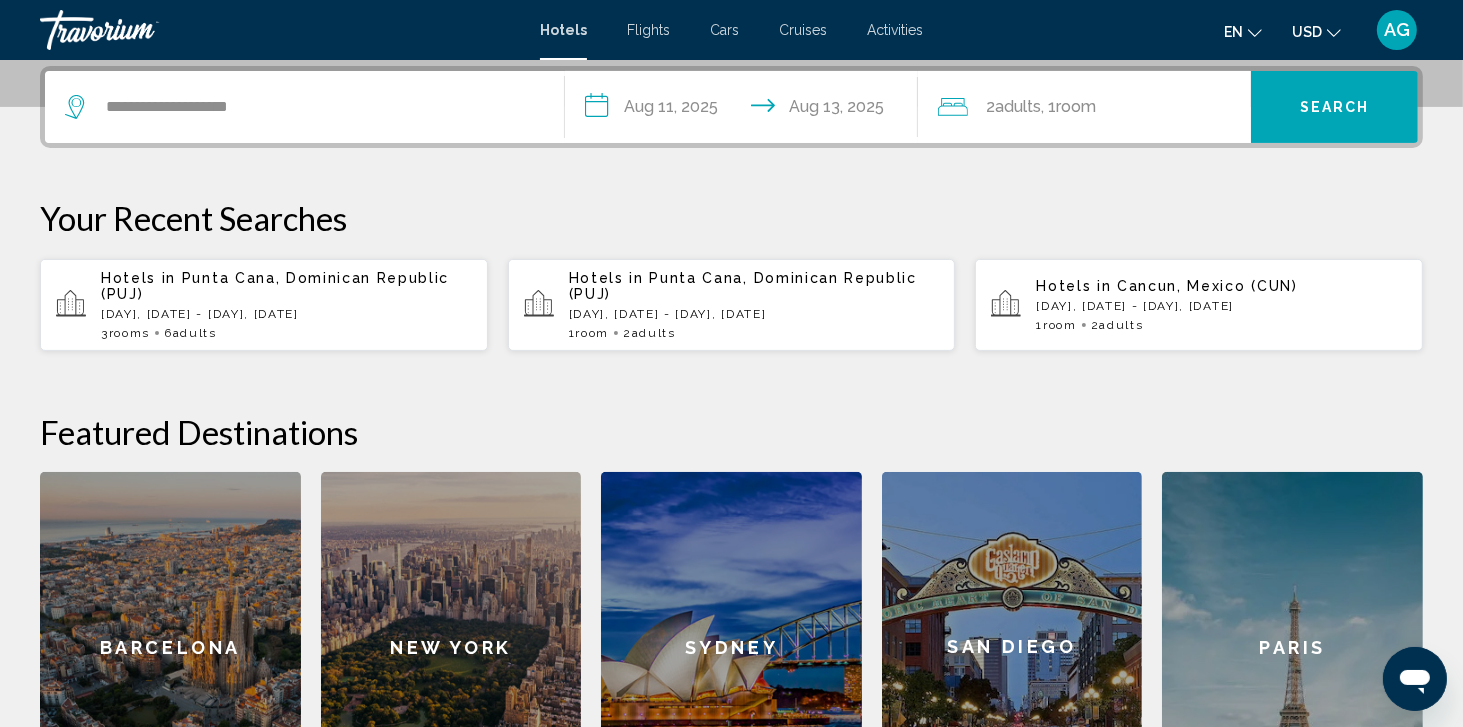 click on "Search" at bounding box center (1334, 107) 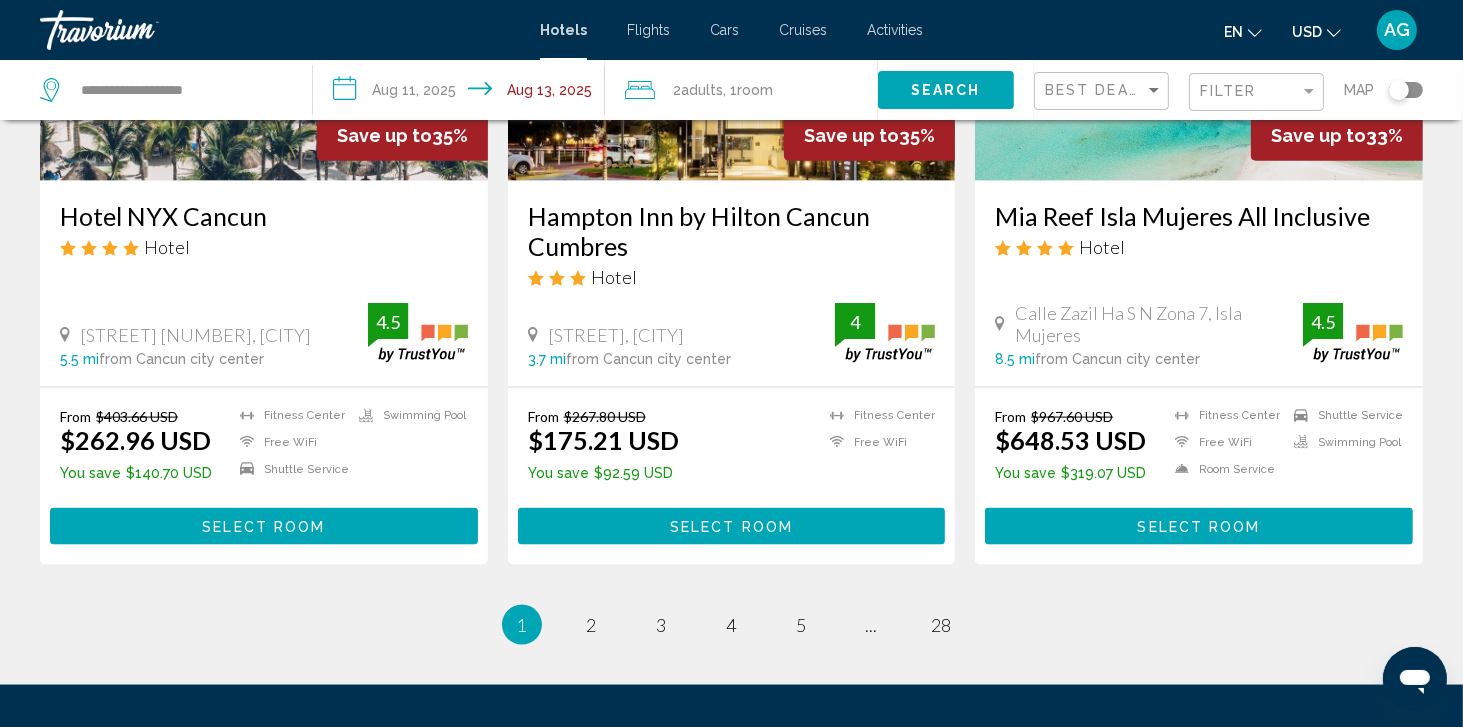 scroll, scrollTop: 2600, scrollLeft: 0, axis: vertical 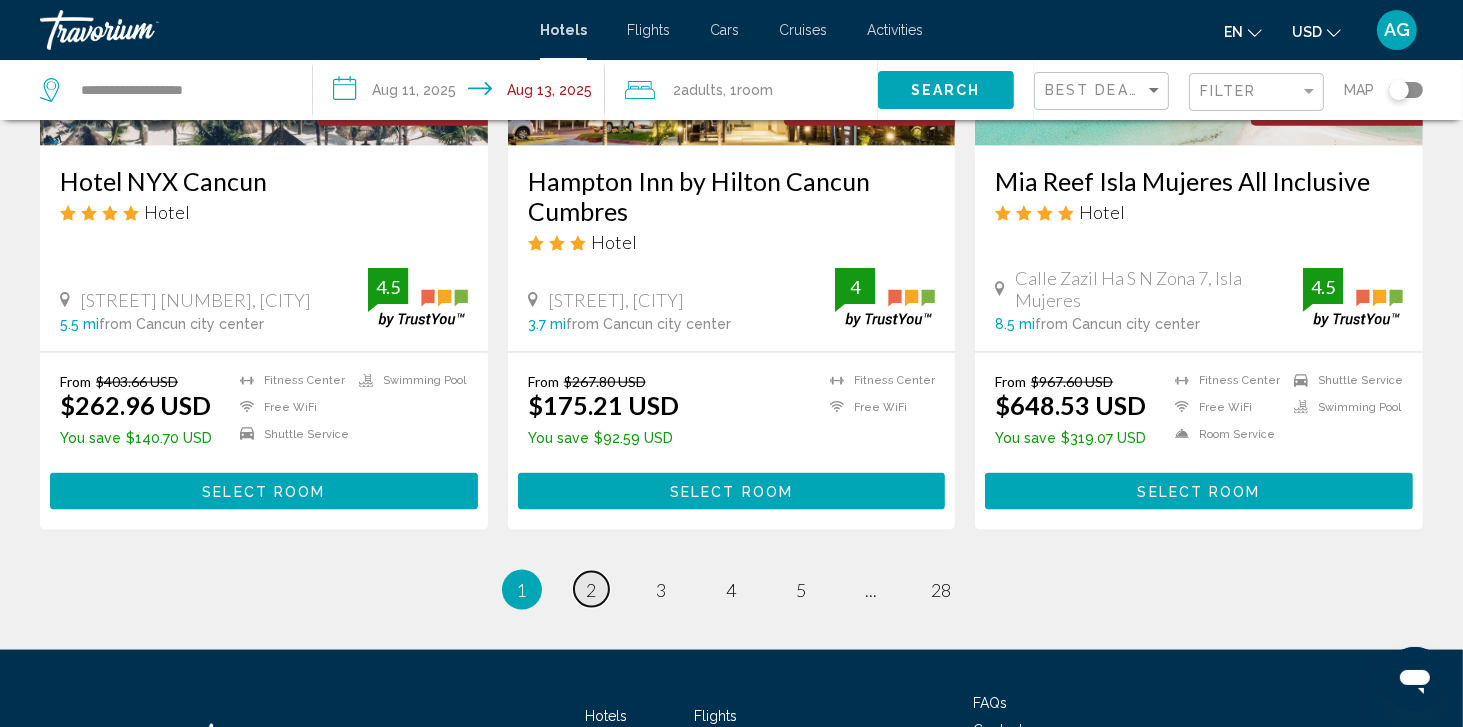 click on "2" at bounding box center (592, 590) 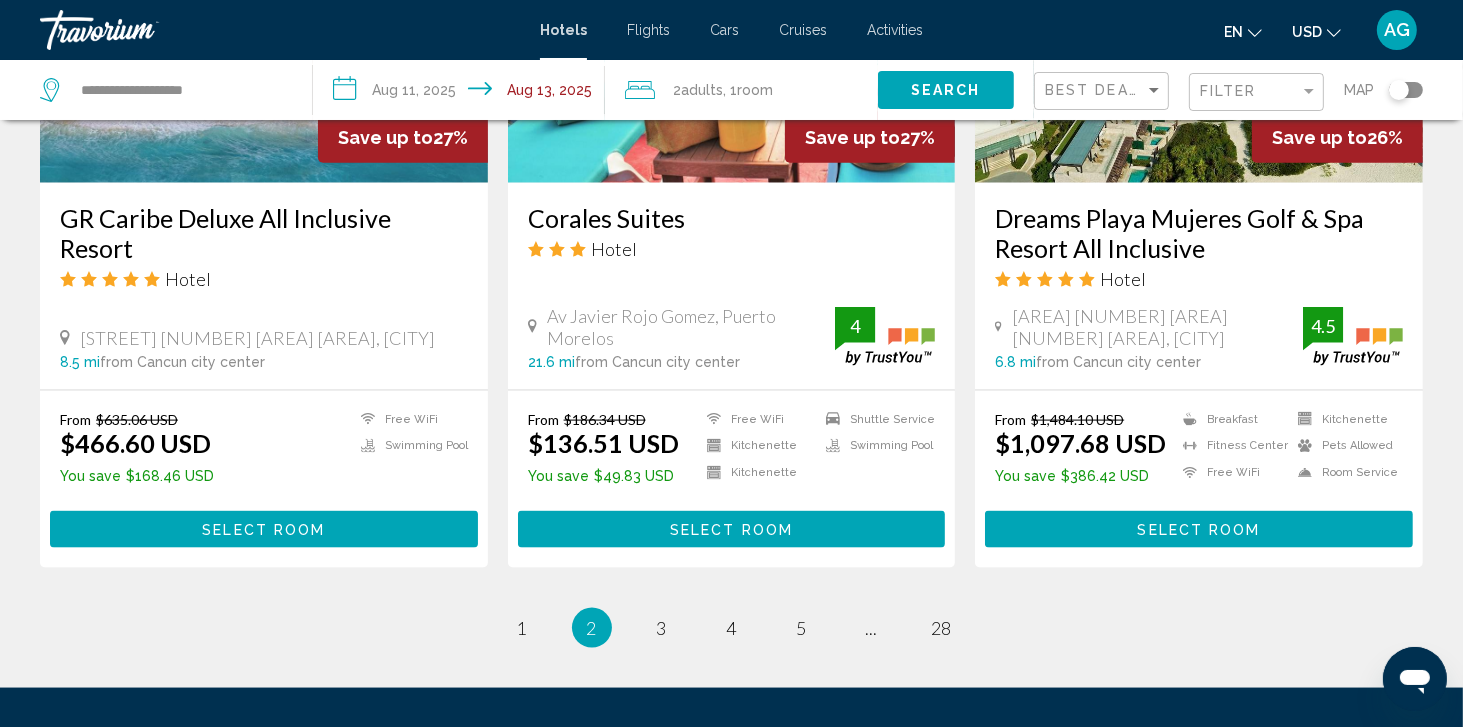 scroll, scrollTop: 2600, scrollLeft: 0, axis: vertical 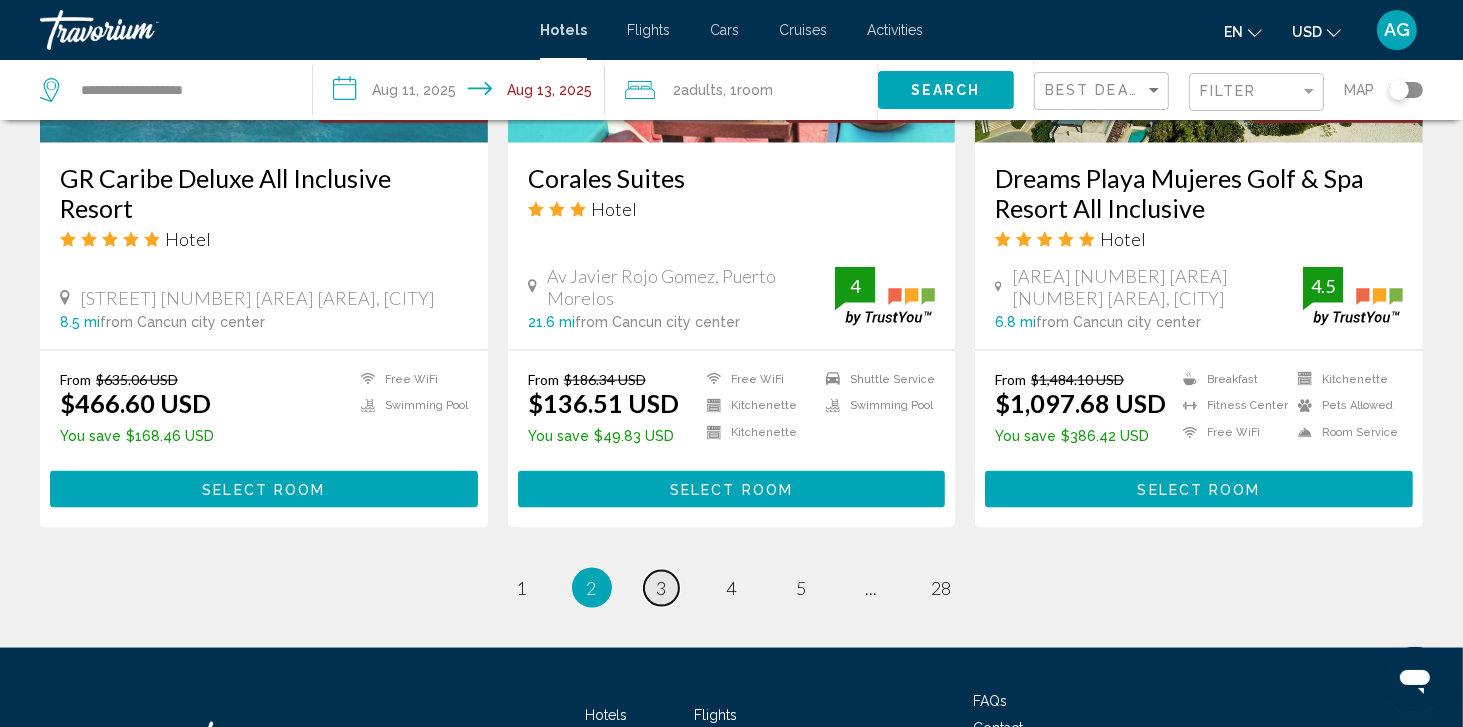 click on "3" at bounding box center [662, 588] 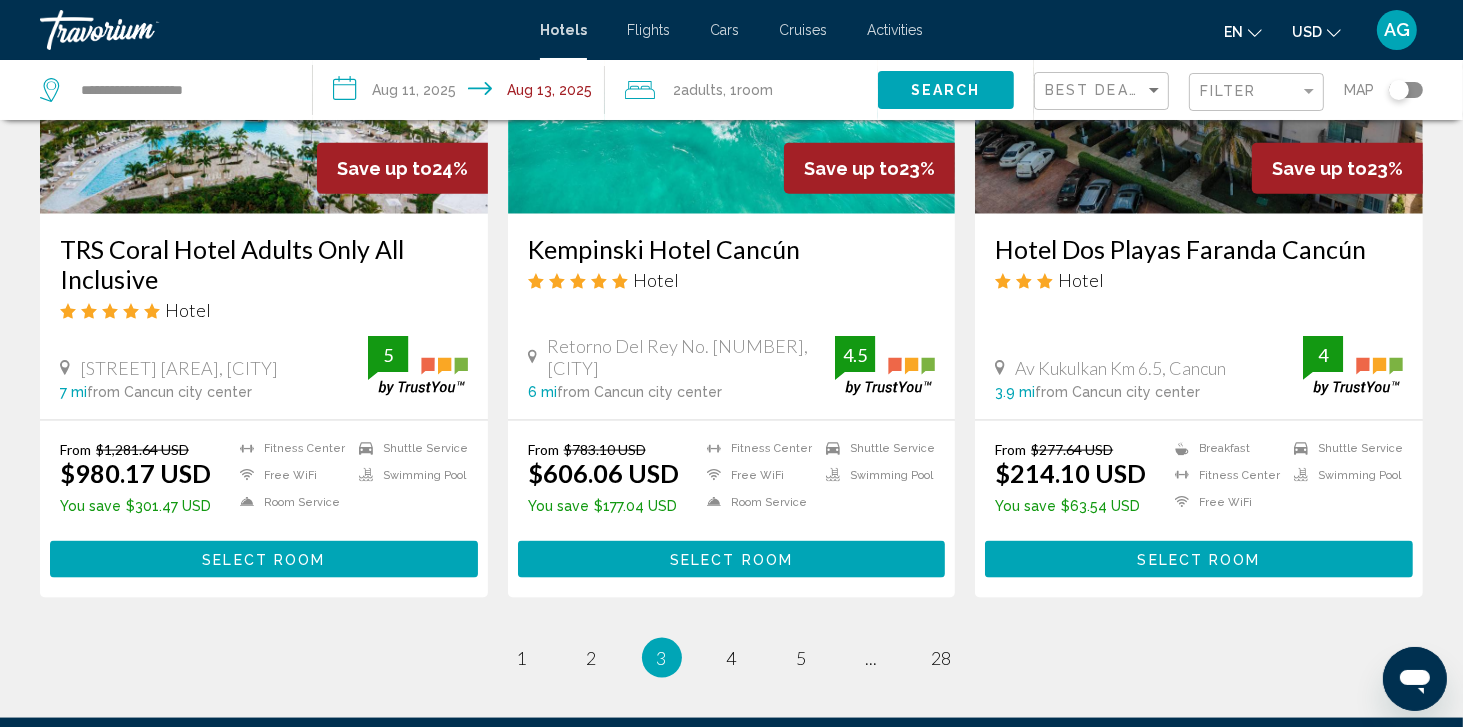 scroll, scrollTop: 2560, scrollLeft: 0, axis: vertical 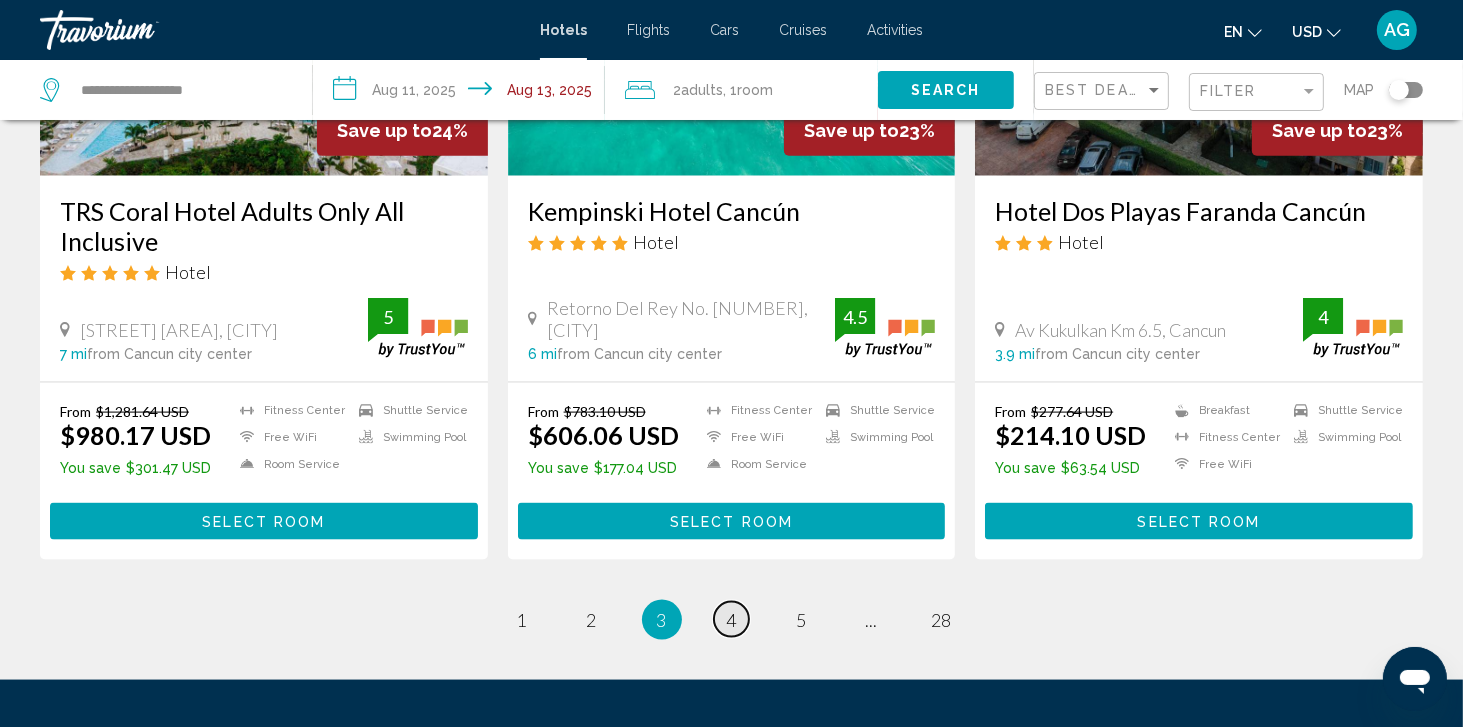 click on "4" at bounding box center [732, 620] 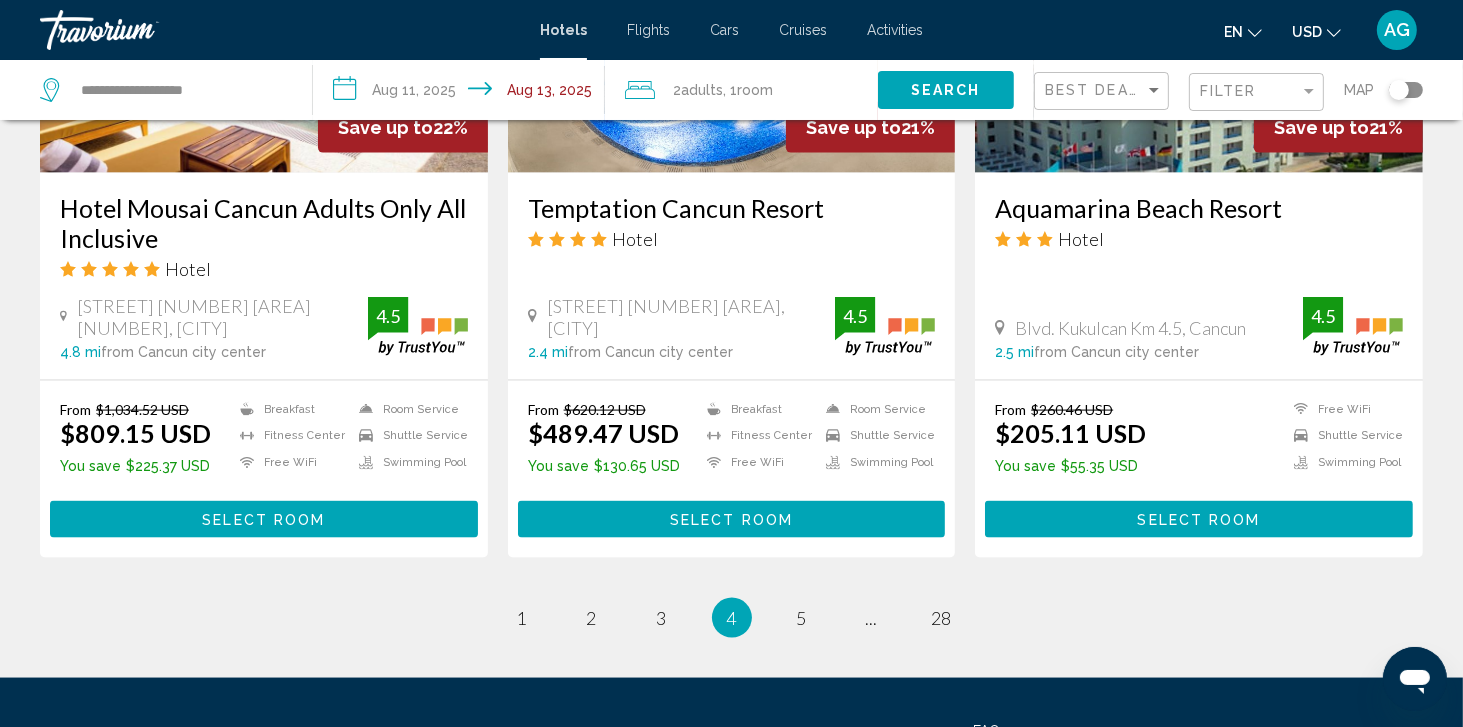 scroll, scrollTop: 2640, scrollLeft: 0, axis: vertical 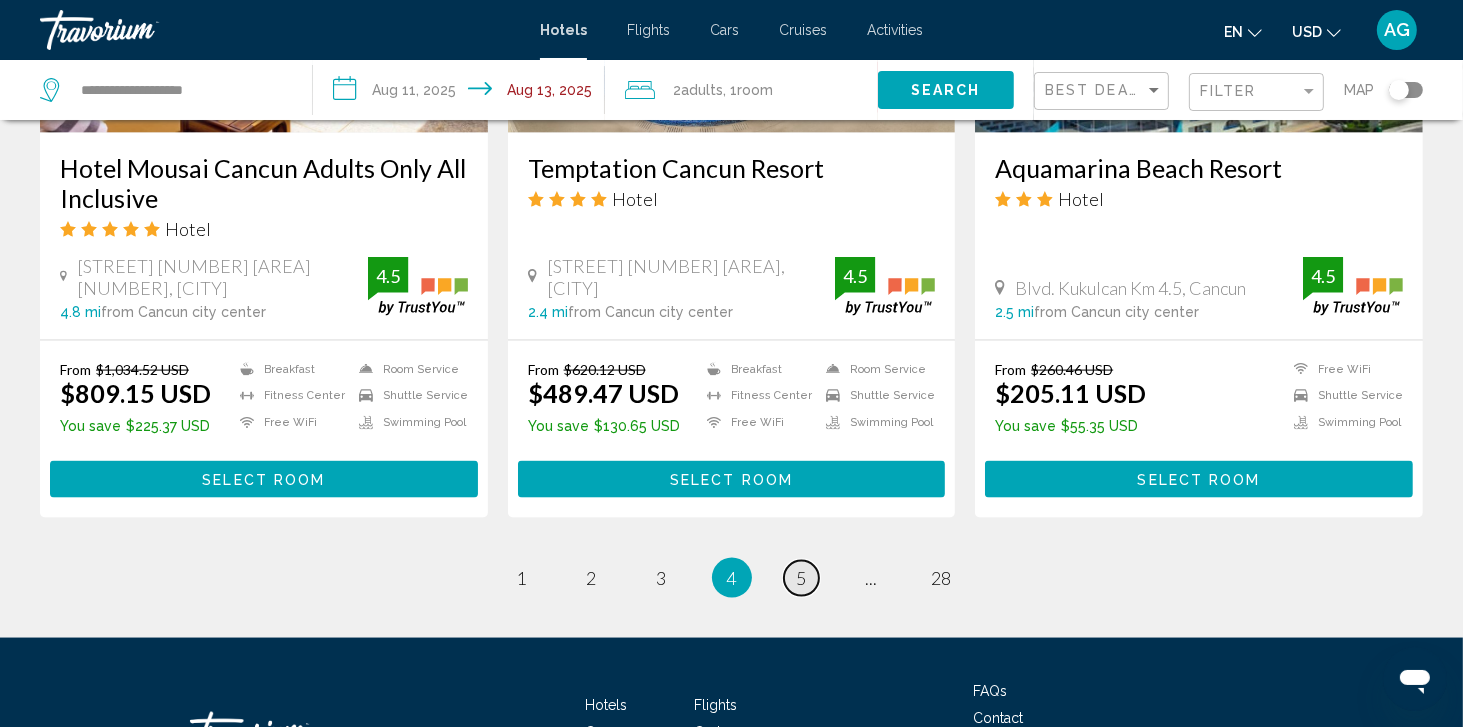 click on "page  5" at bounding box center (801, 578) 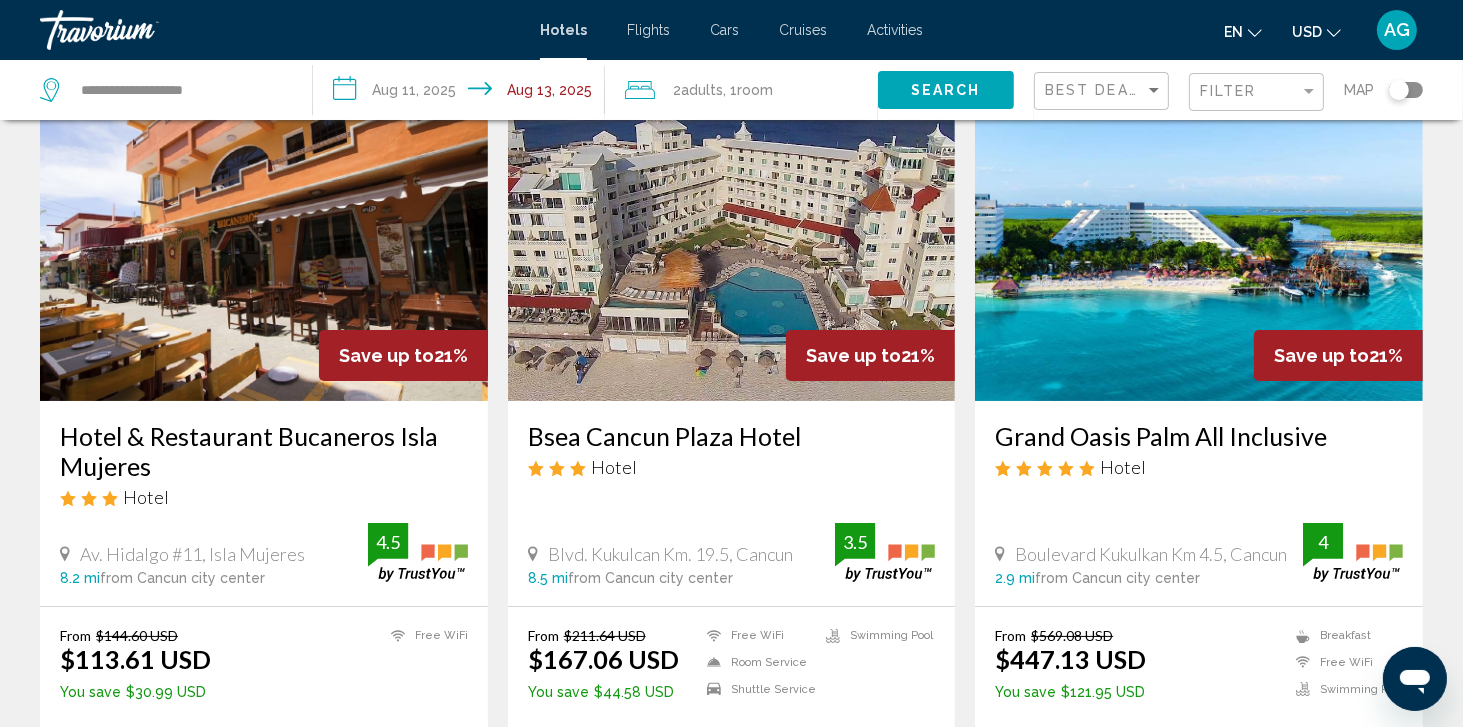 scroll, scrollTop: 0, scrollLeft: 0, axis: both 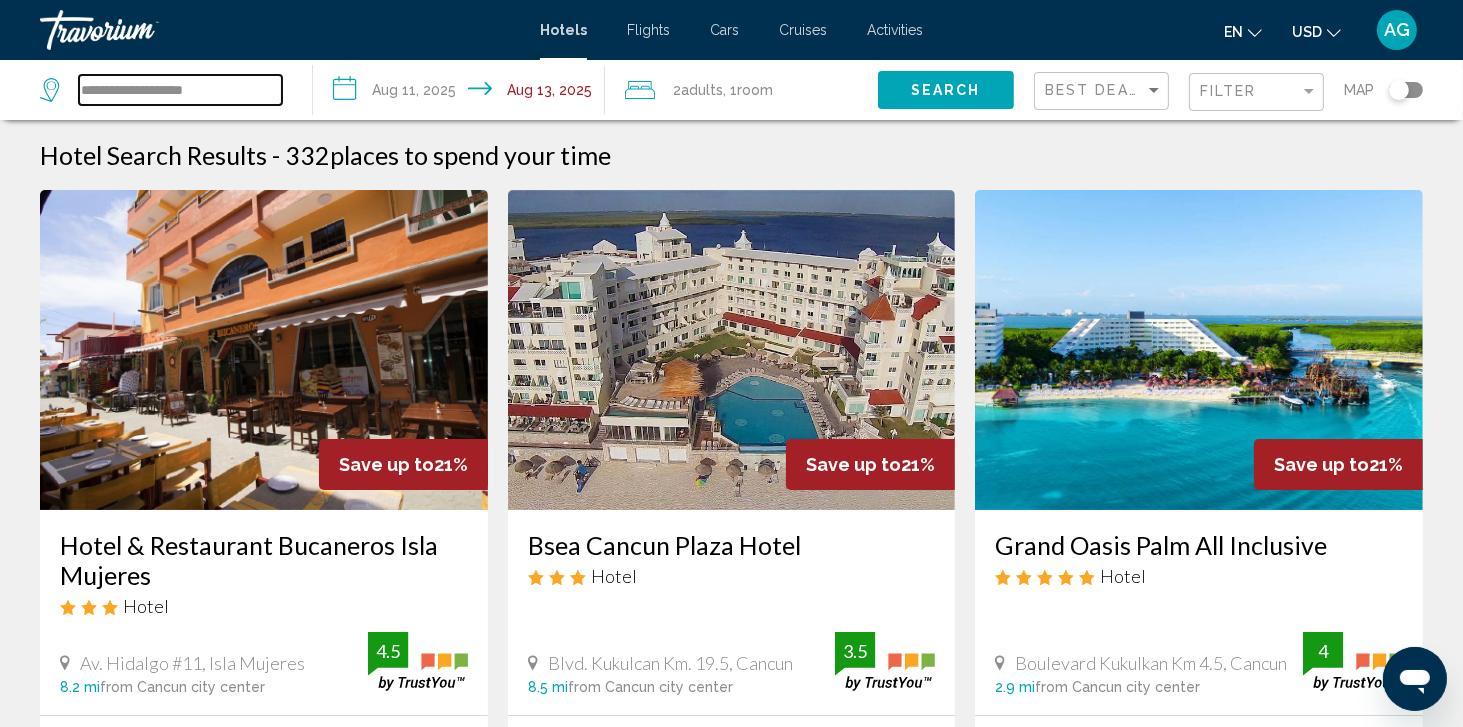 click on "**********" at bounding box center (180, 90) 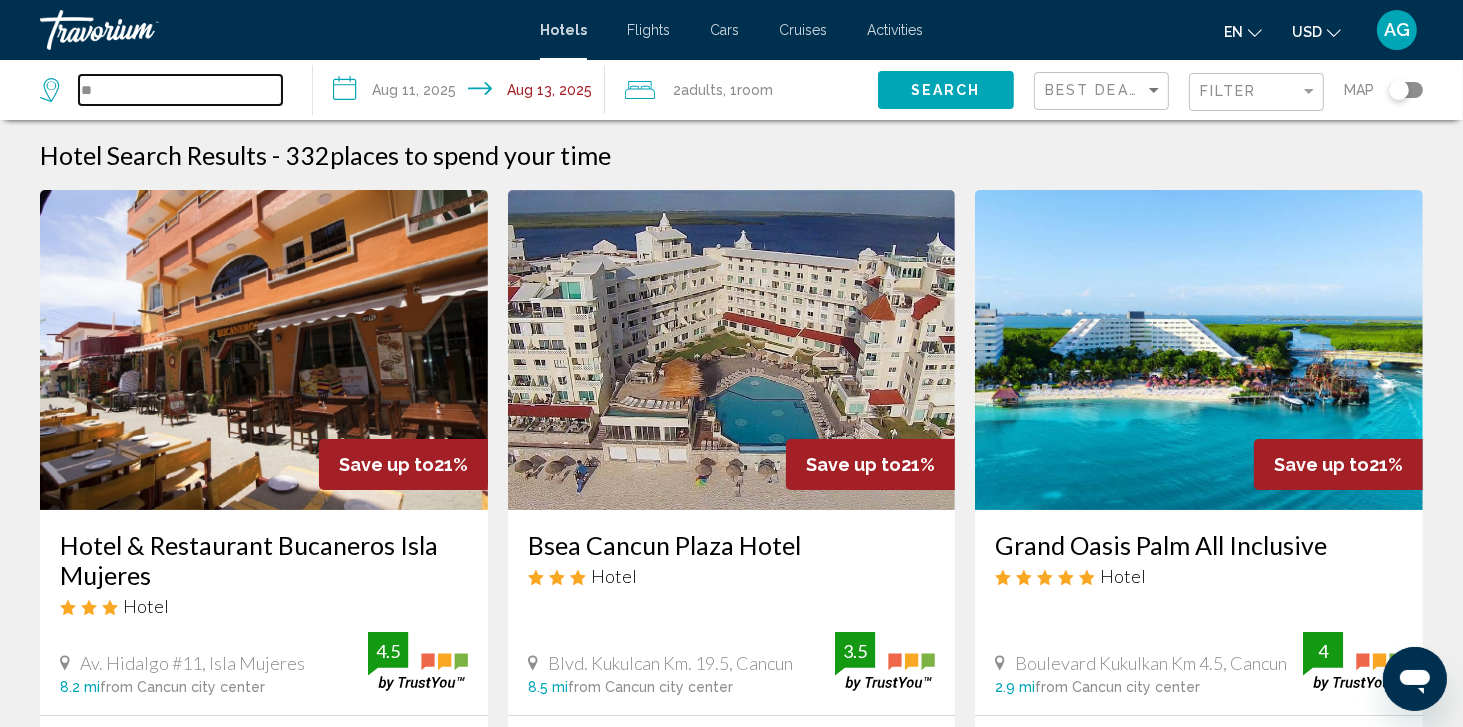 type on "*" 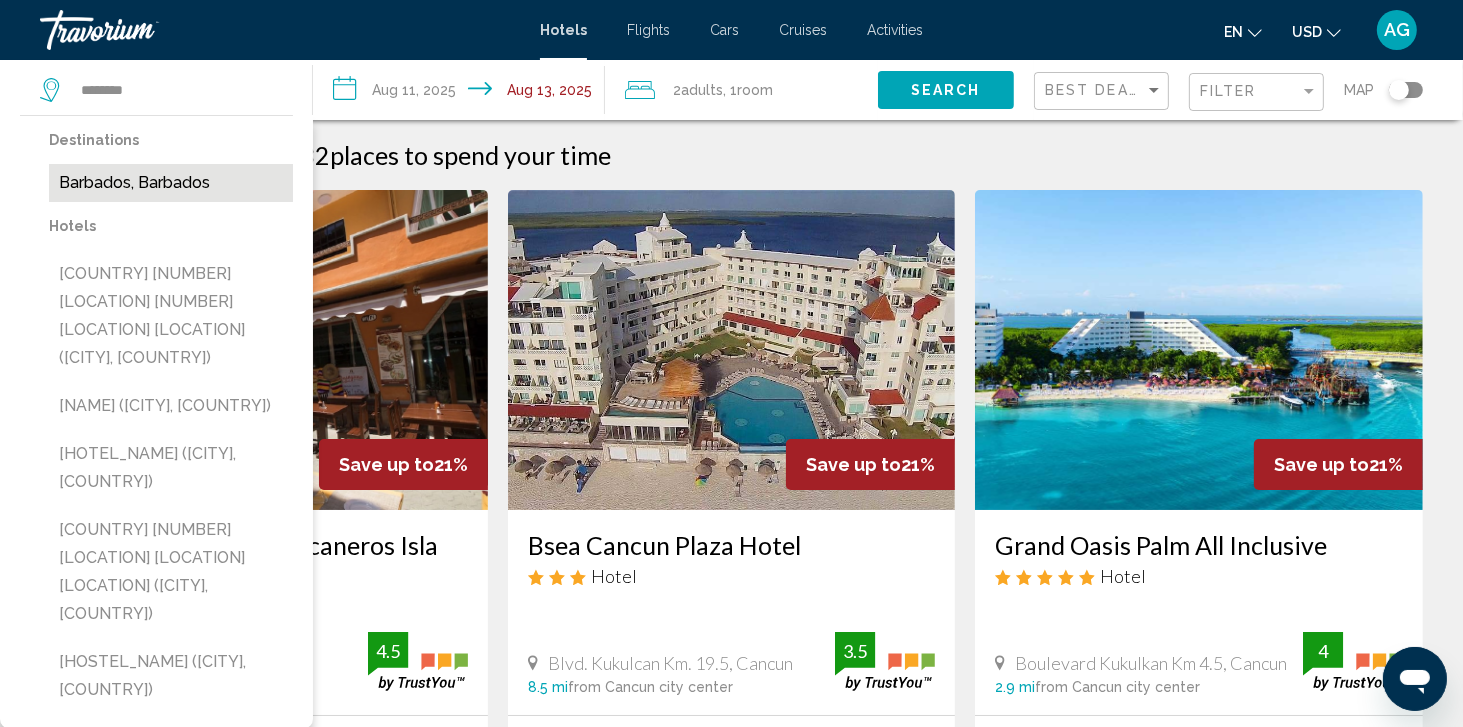 click on "Barbados, Barbados" at bounding box center (171, 183) 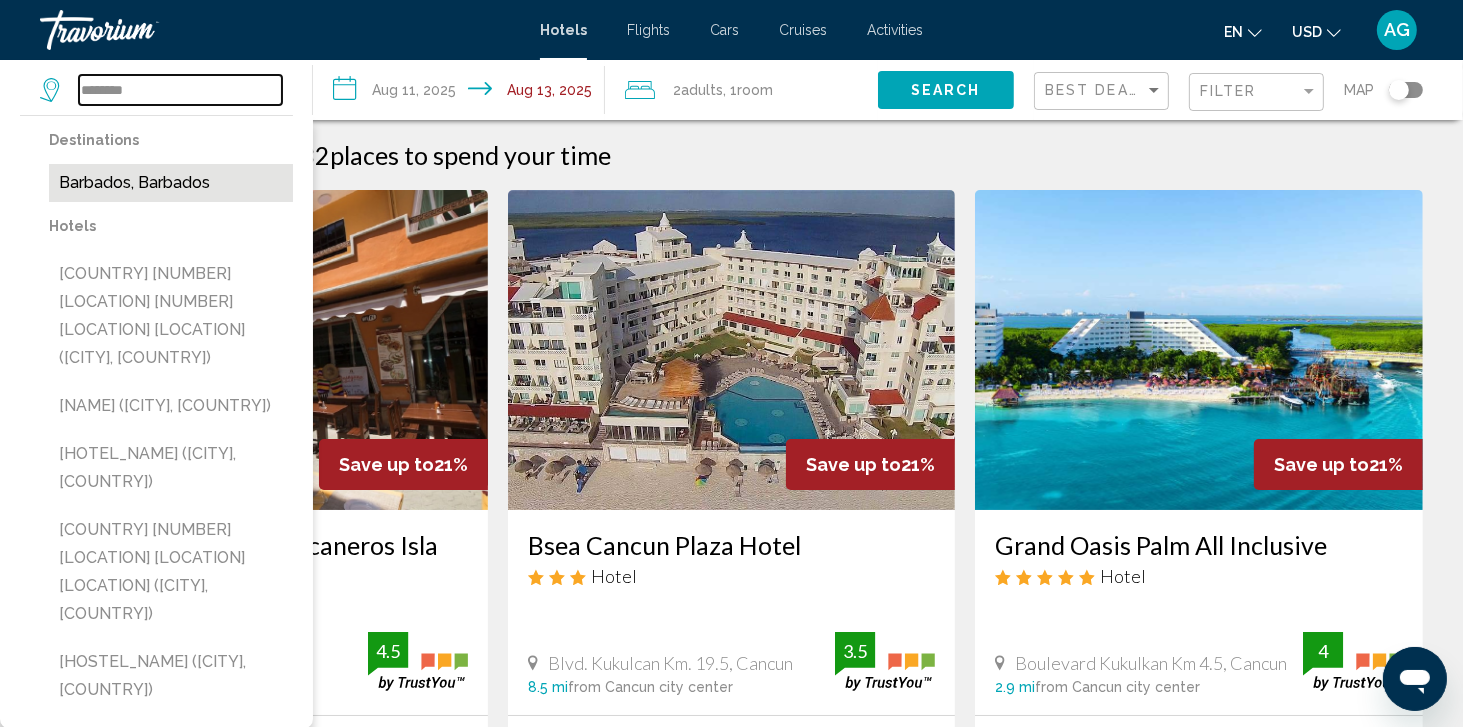 type on "**********" 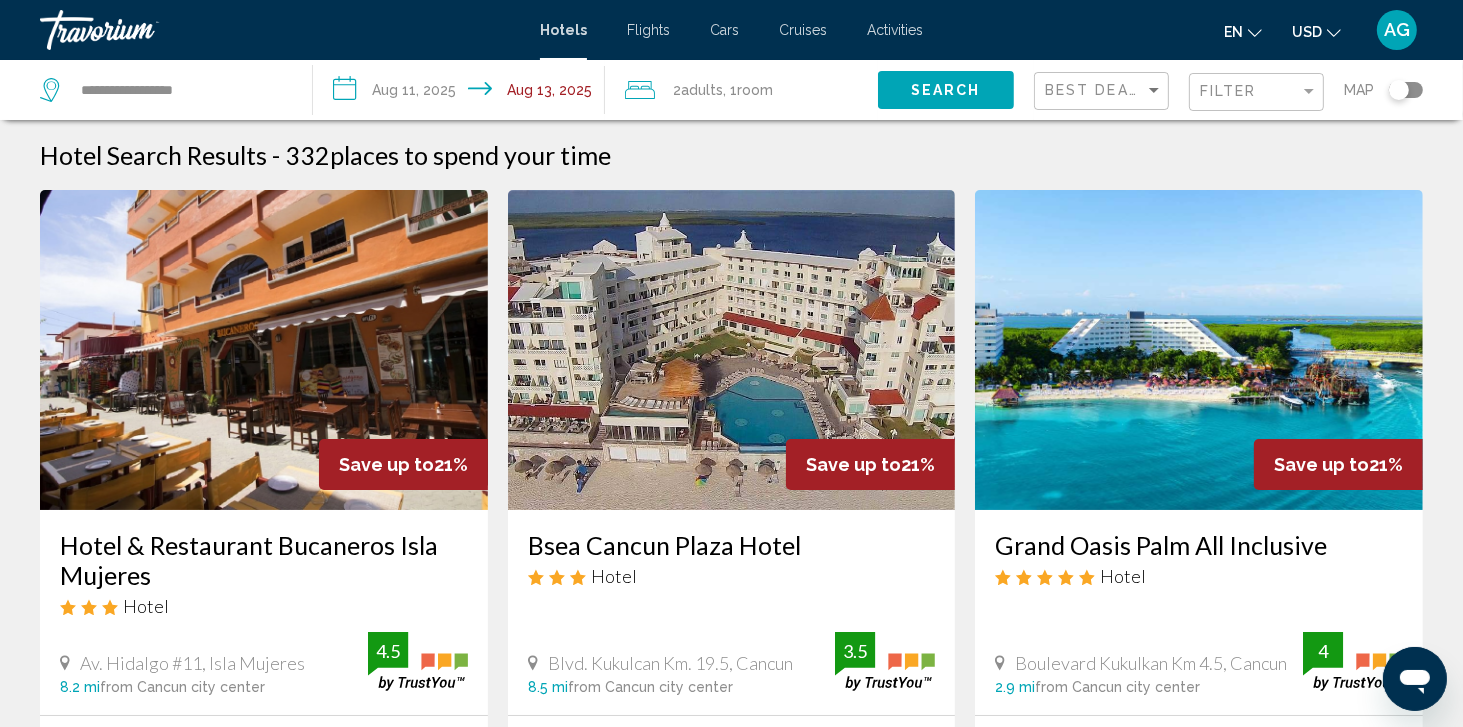 click on "Search" 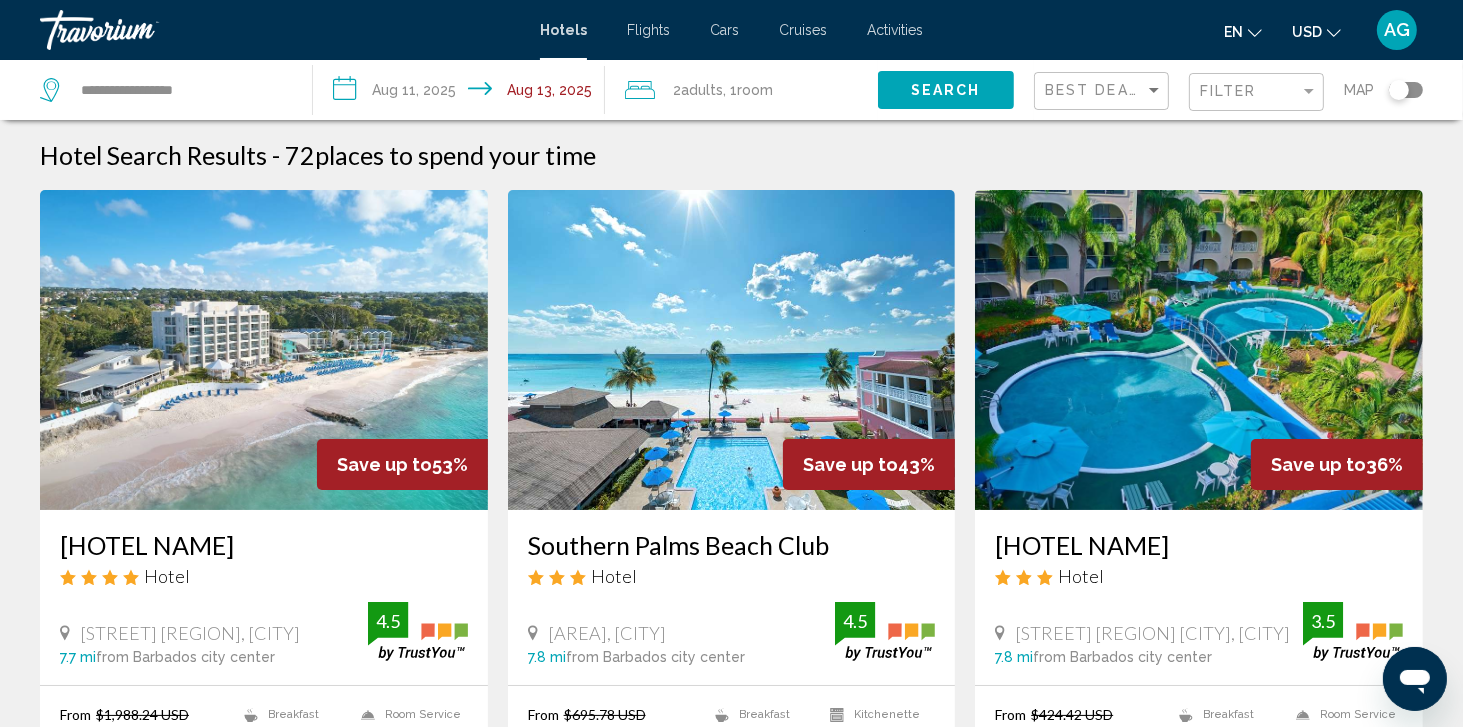 type 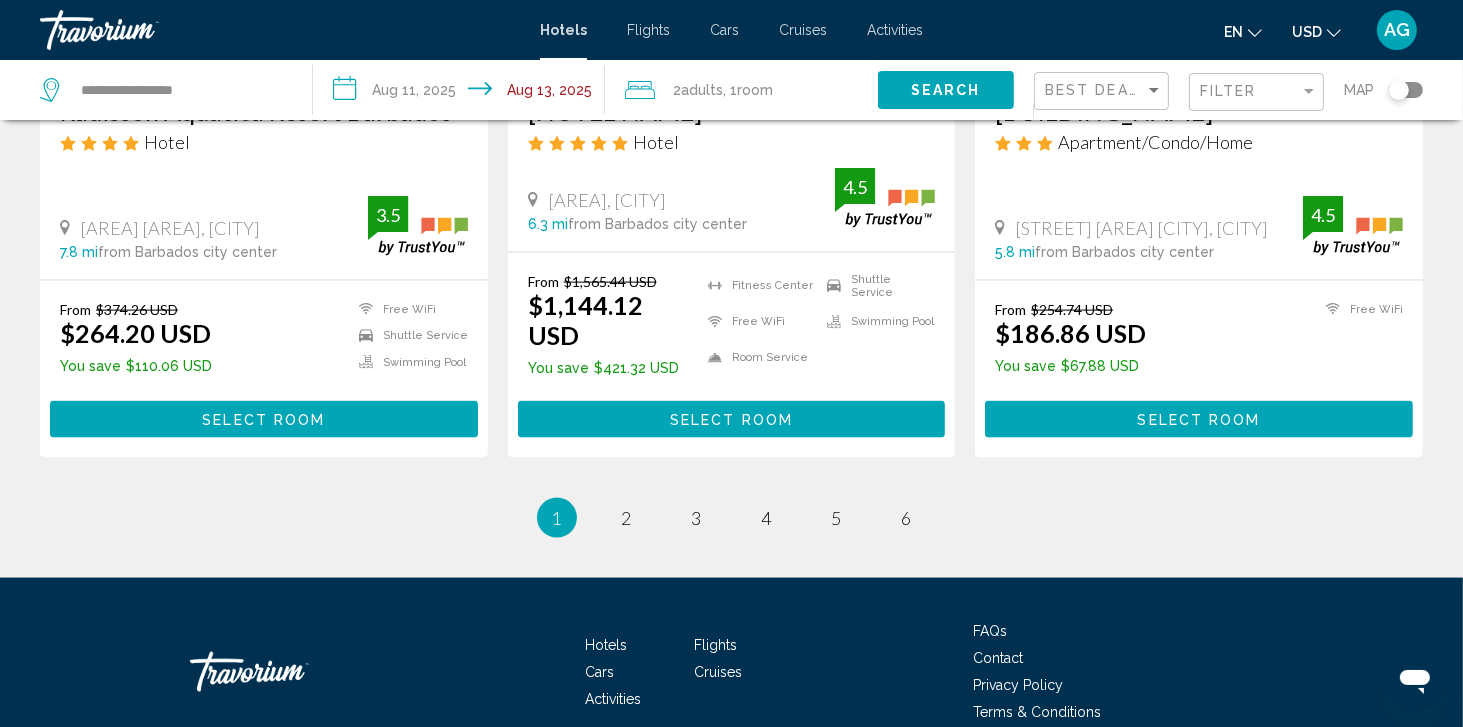 scroll, scrollTop: 2673, scrollLeft: 0, axis: vertical 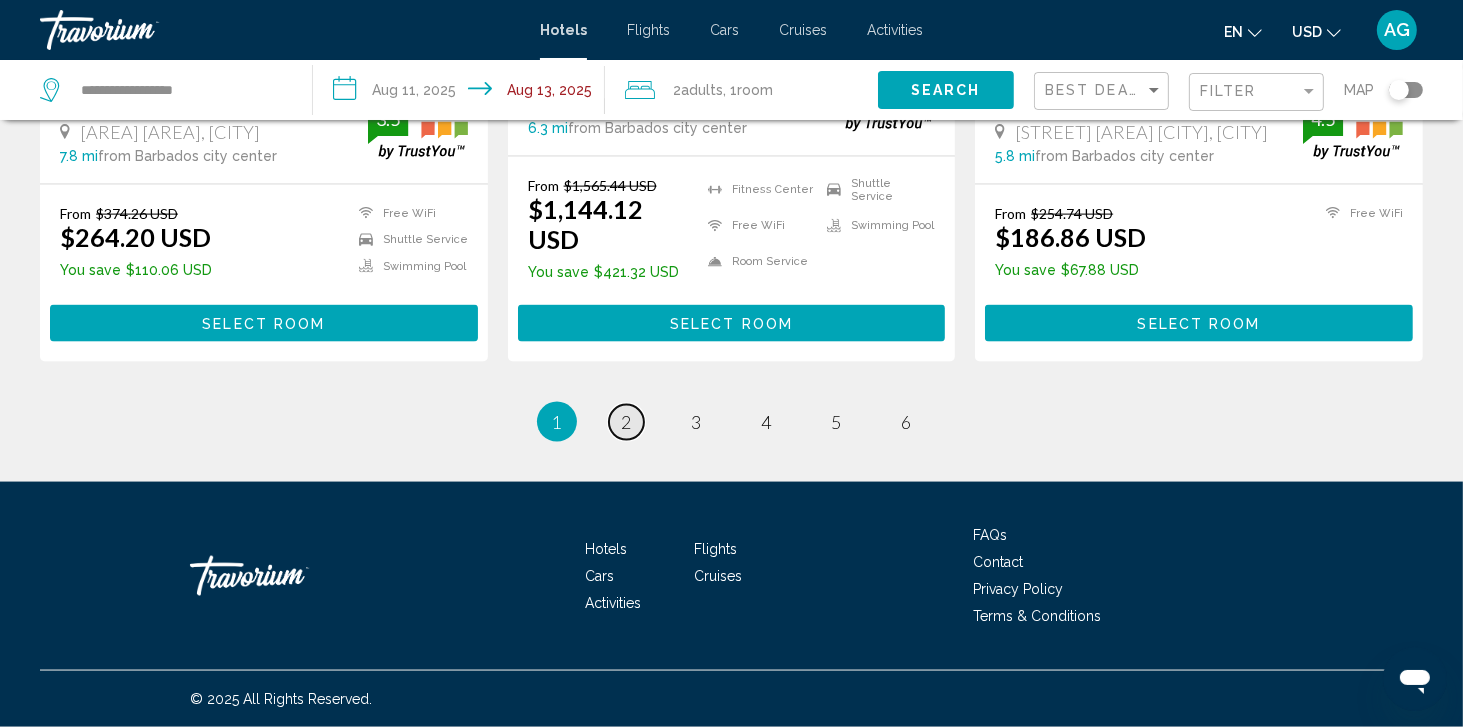 click on "2" at bounding box center [627, 422] 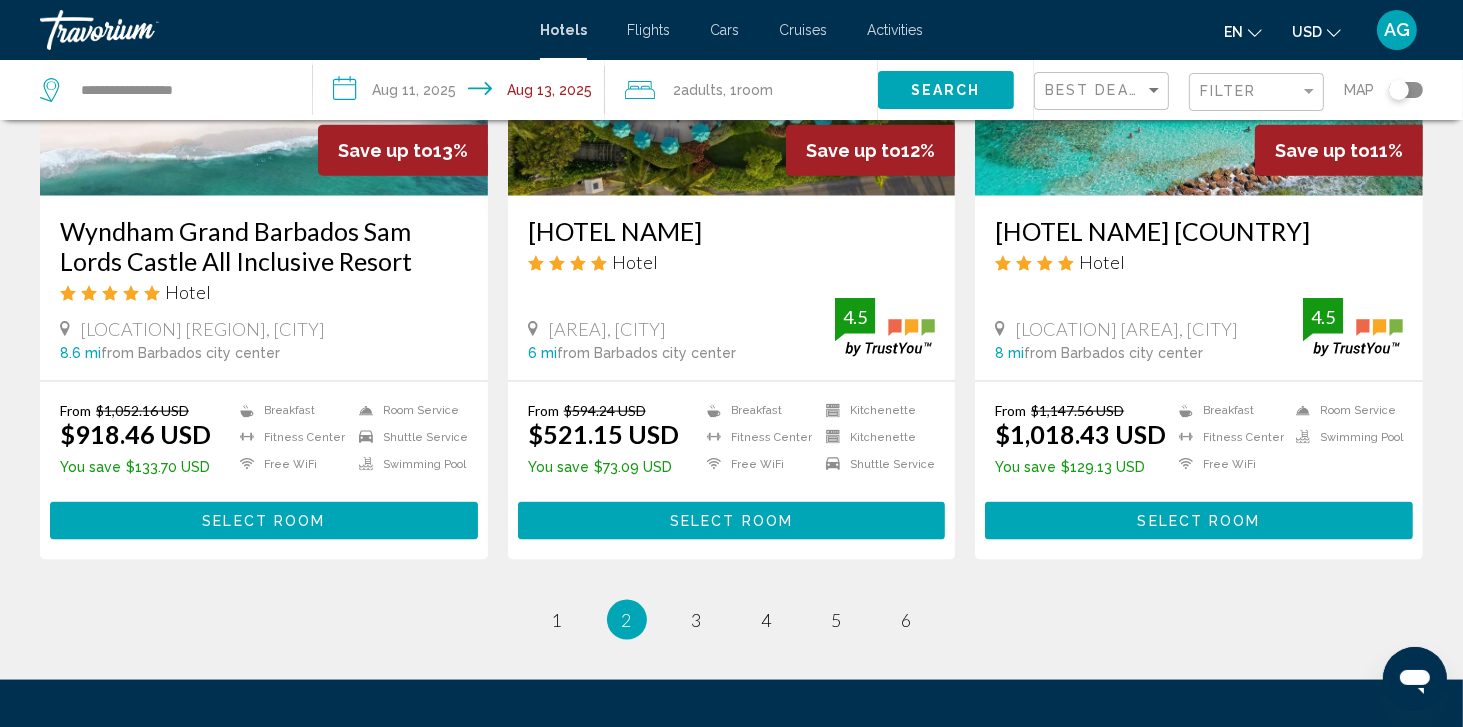 scroll, scrollTop: 2520, scrollLeft: 0, axis: vertical 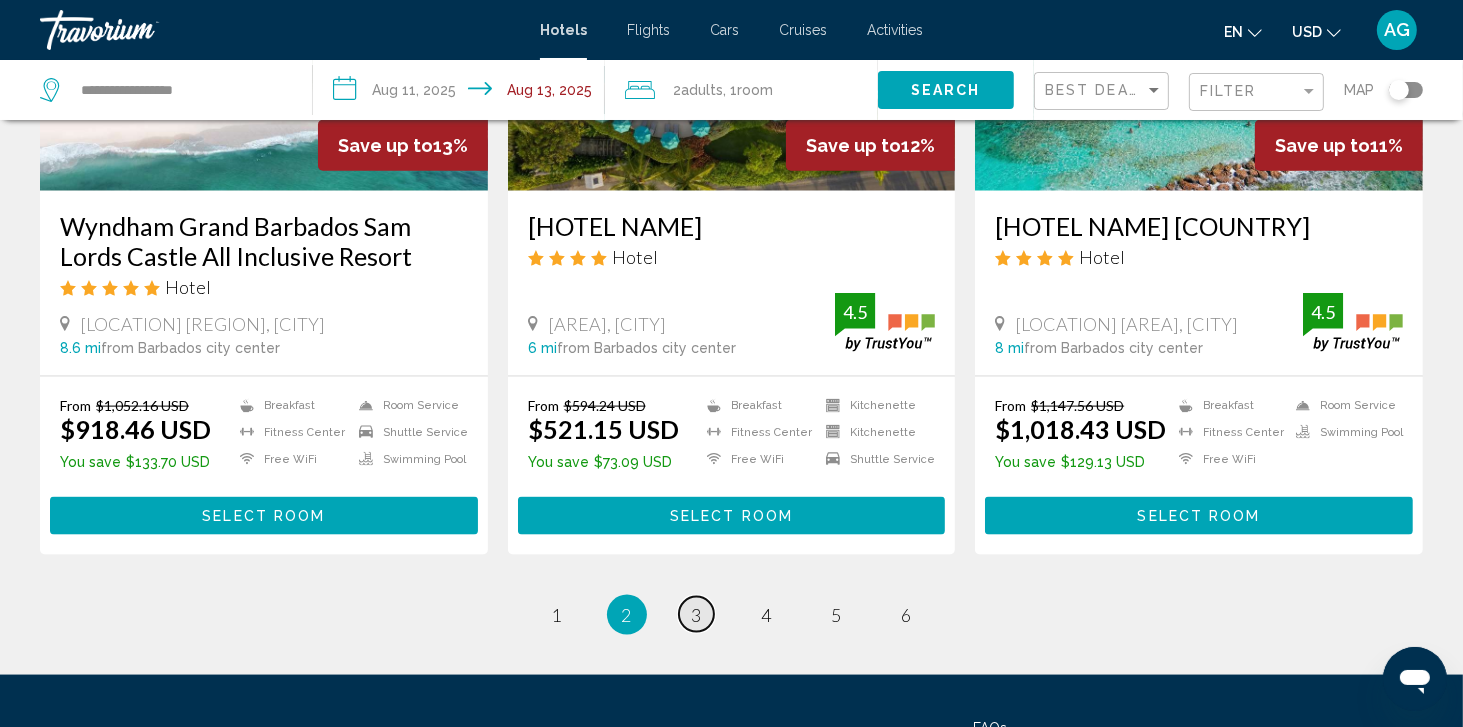 click on "3" at bounding box center (697, 615) 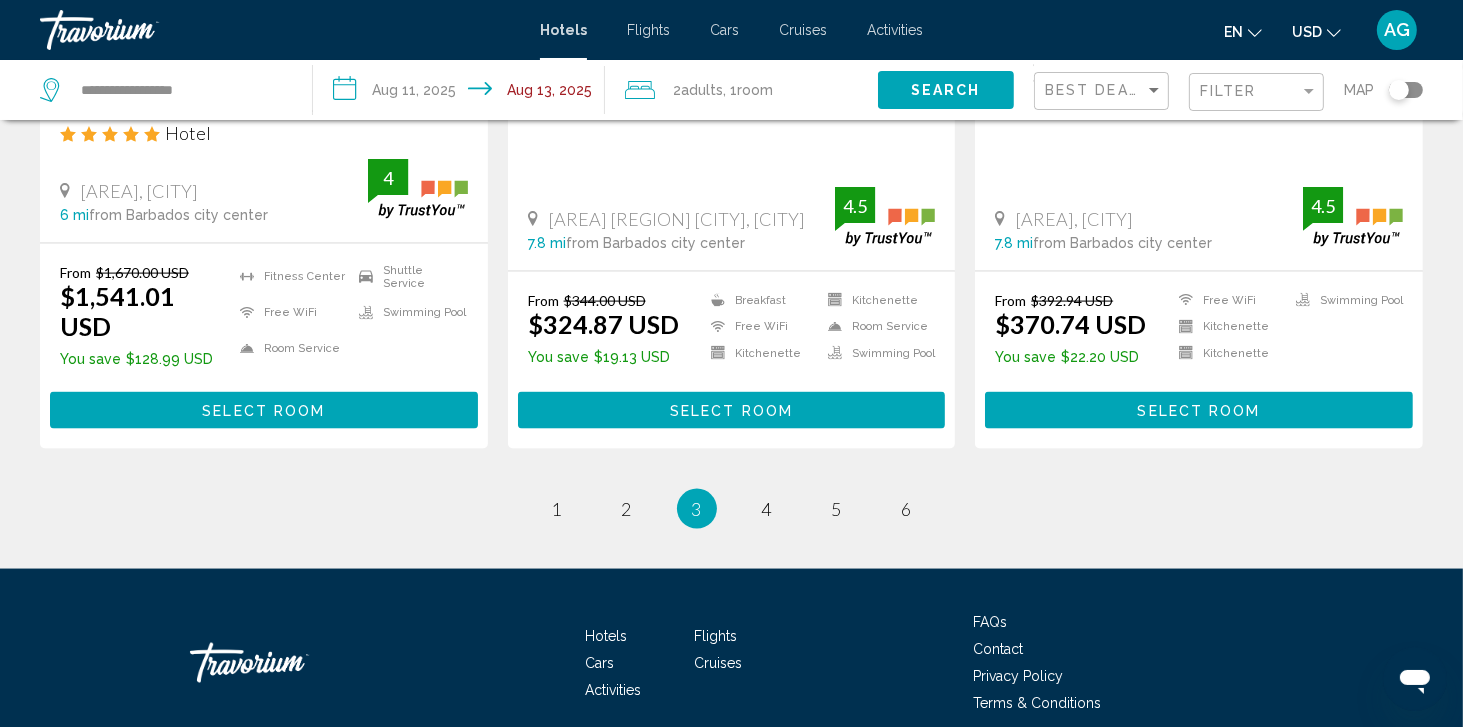 scroll, scrollTop: 2720, scrollLeft: 0, axis: vertical 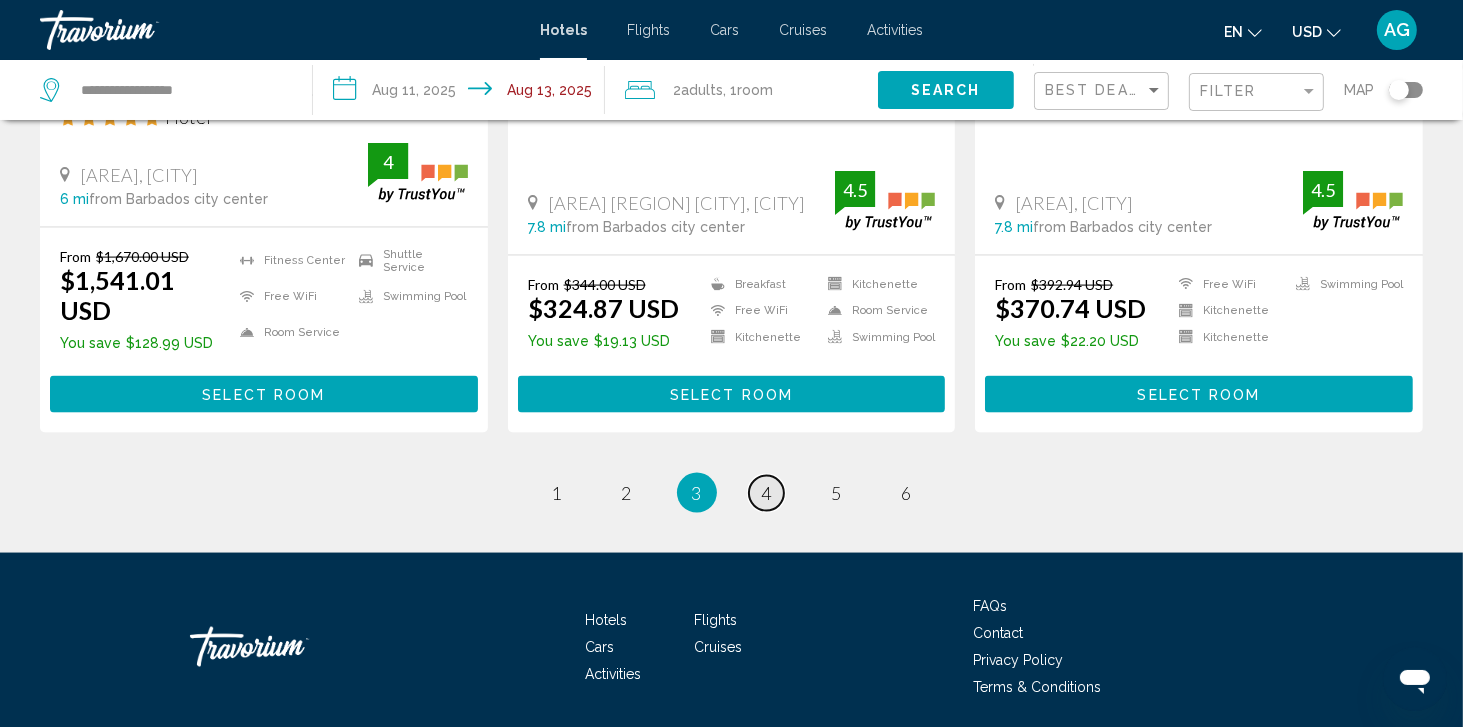 click on "4" at bounding box center [767, 493] 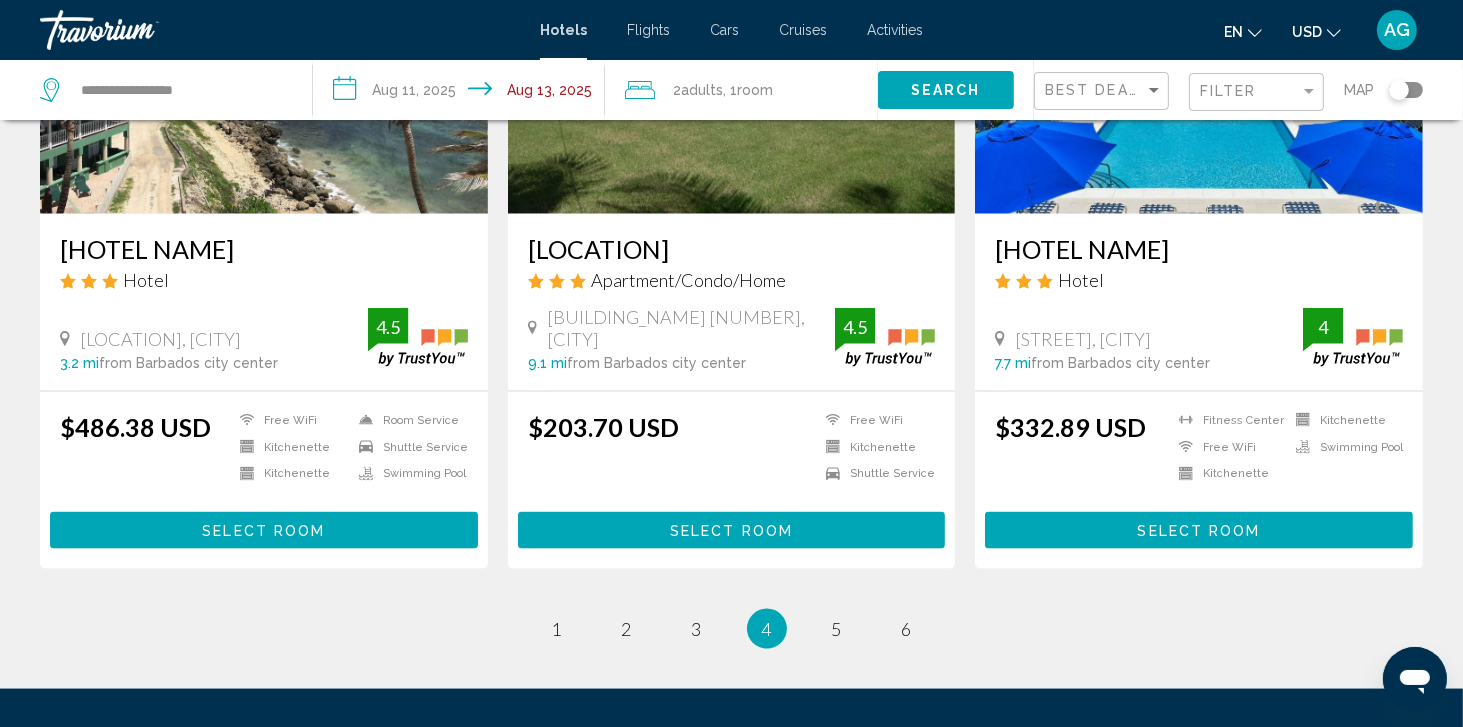 scroll, scrollTop: 2520, scrollLeft: 0, axis: vertical 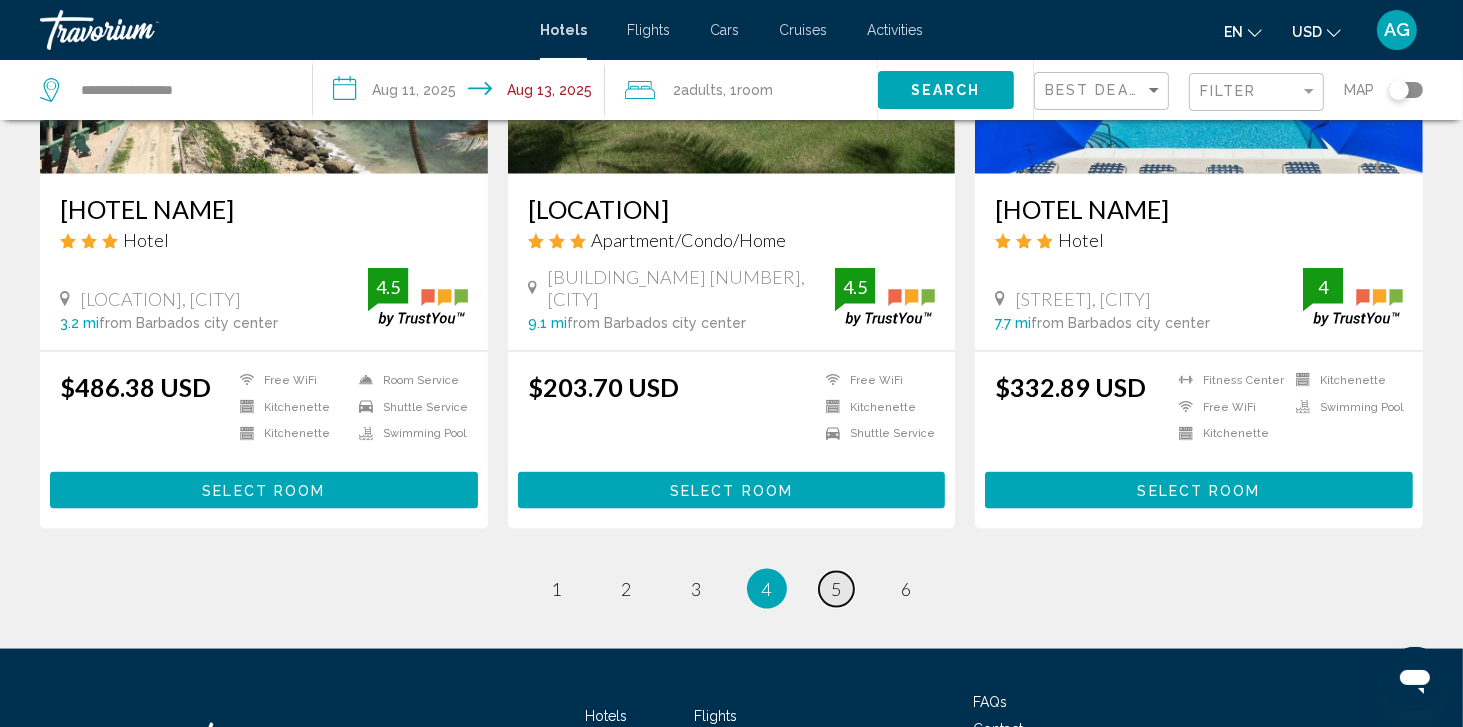 click on "5" at bounding box center [837, 589] 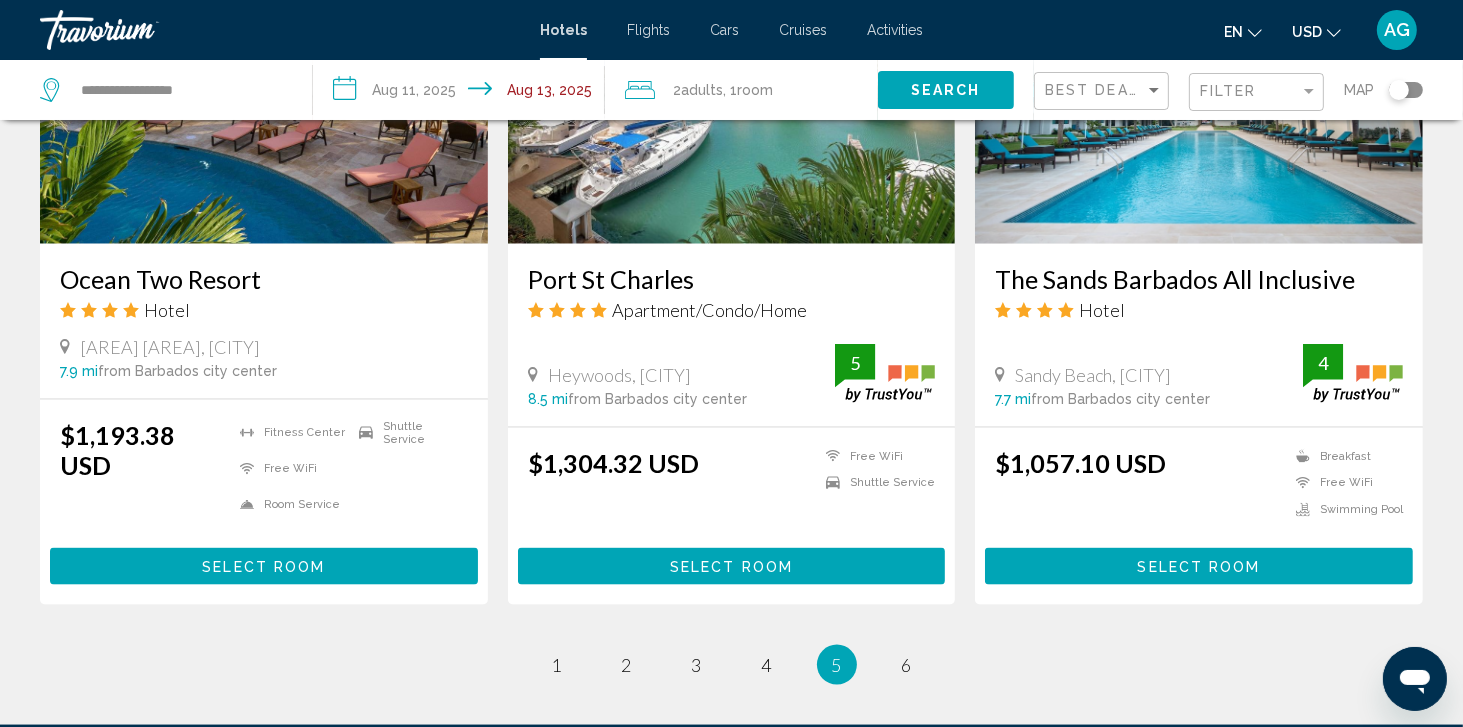 scroll, scrollTop: 2480, scrollLeft: 0, axis: vertical 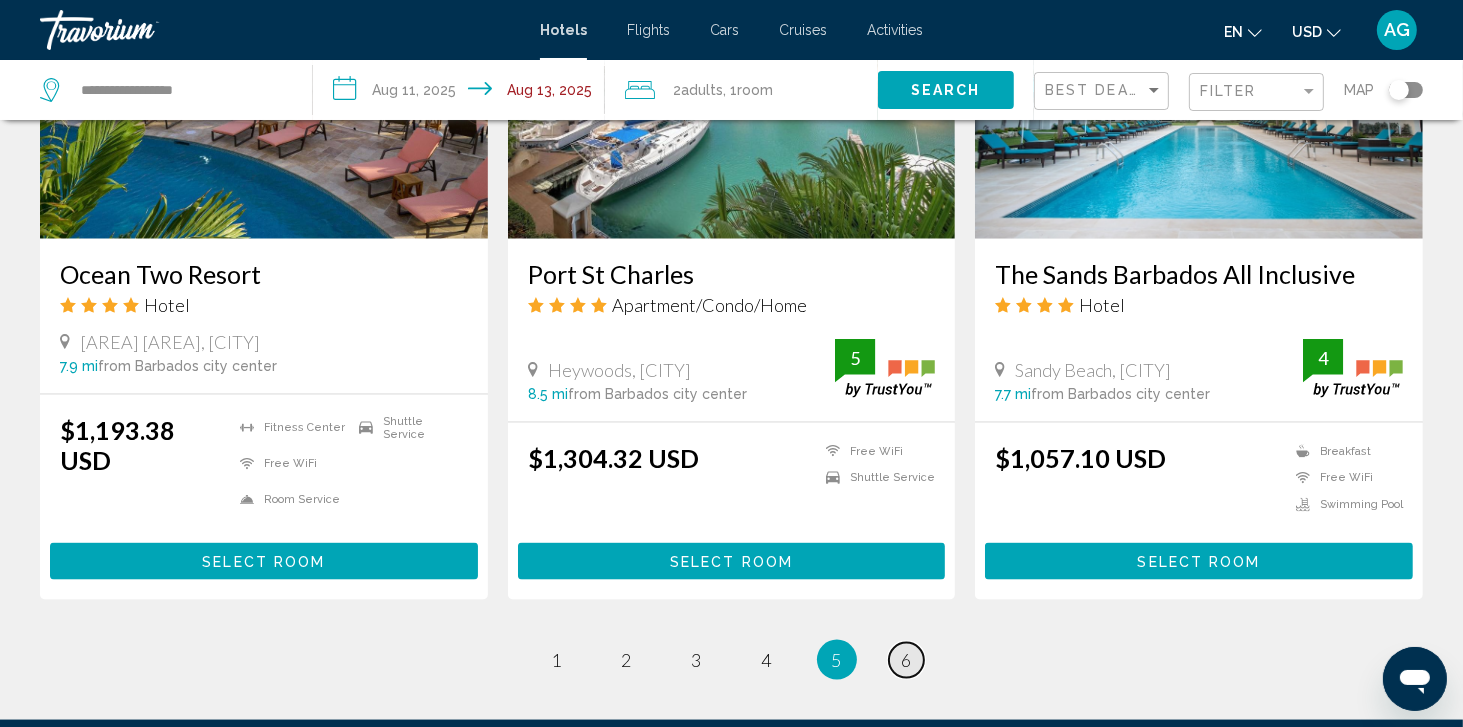 click on "page  6" at bounding box center [906, 660] 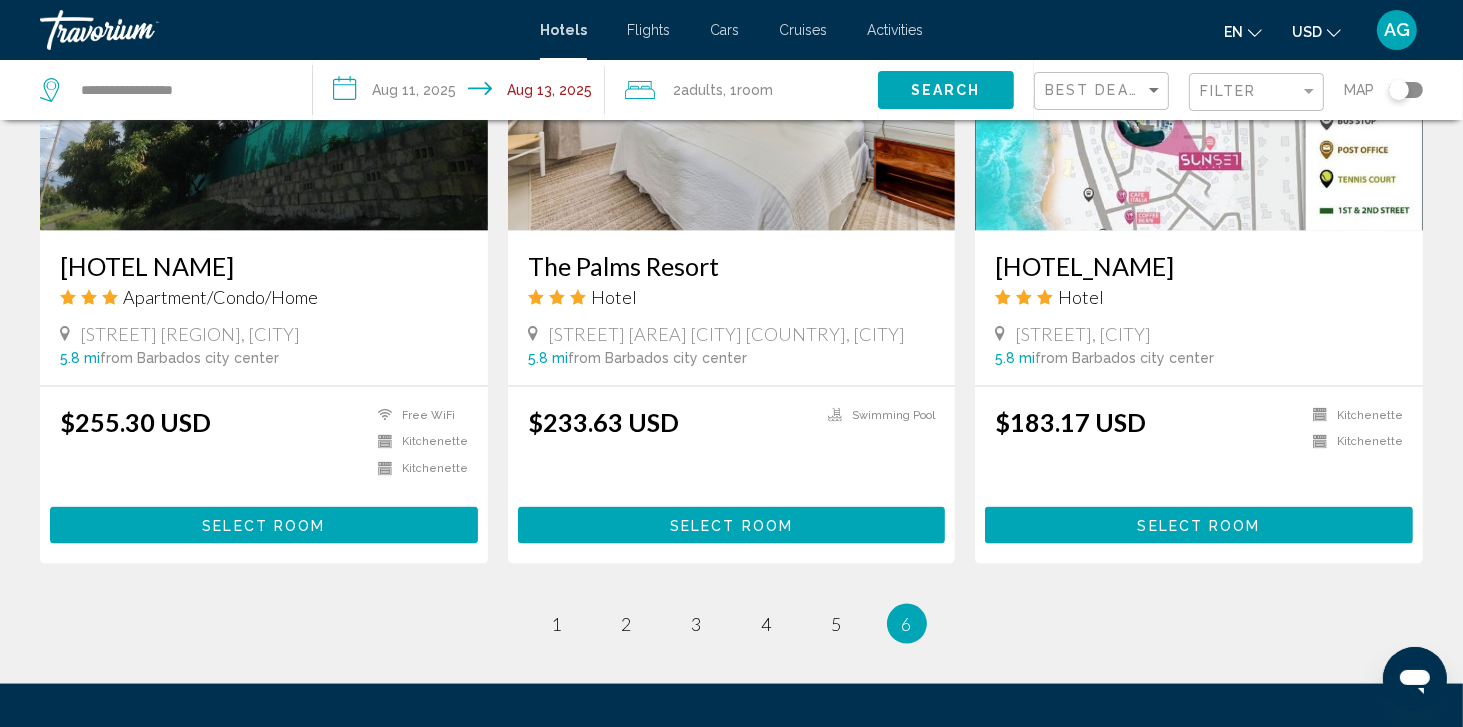 scroll, scrollTop: 2560, scrollLeft: 0, axis: vertical 